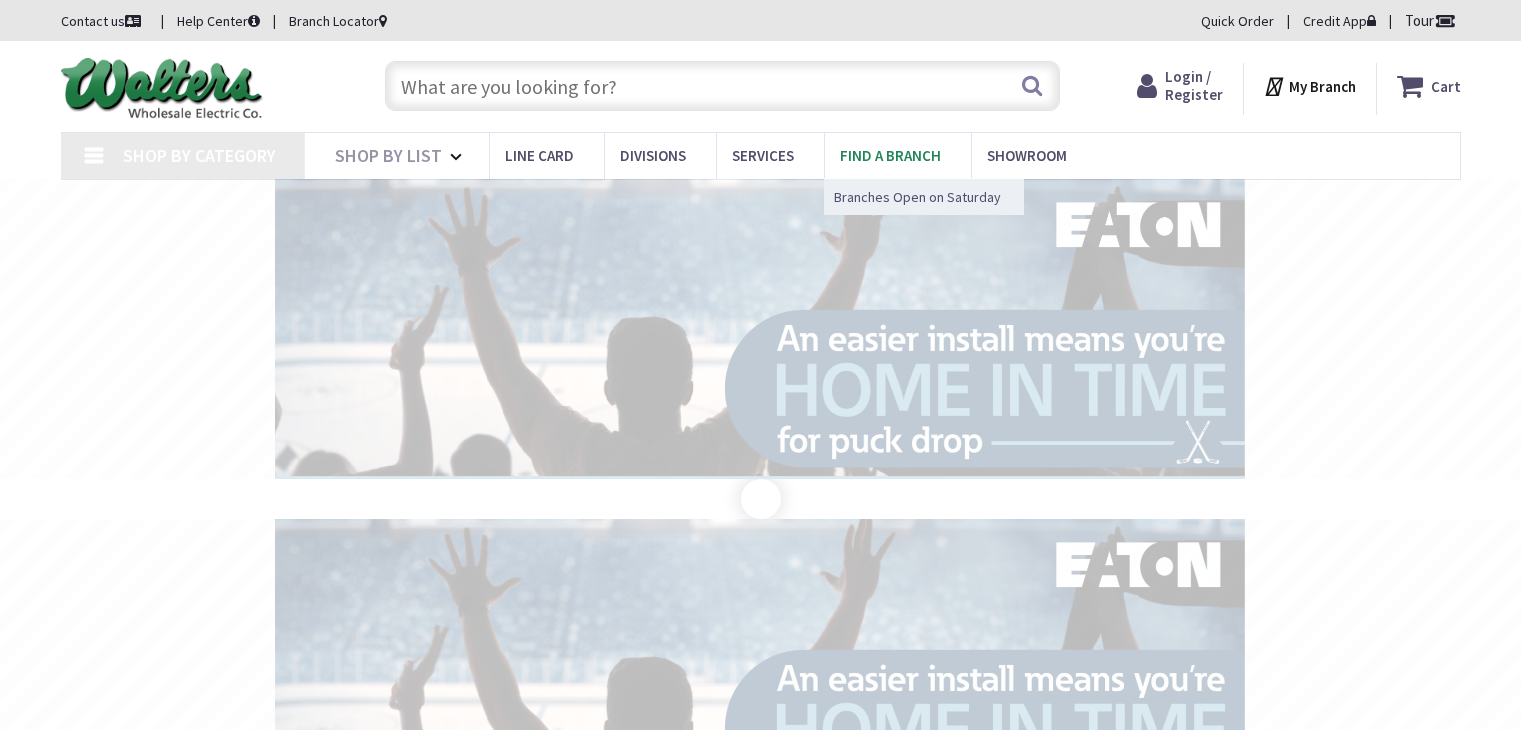 scroll, scrollTop: 0, scrollLeft: 0, axis: both 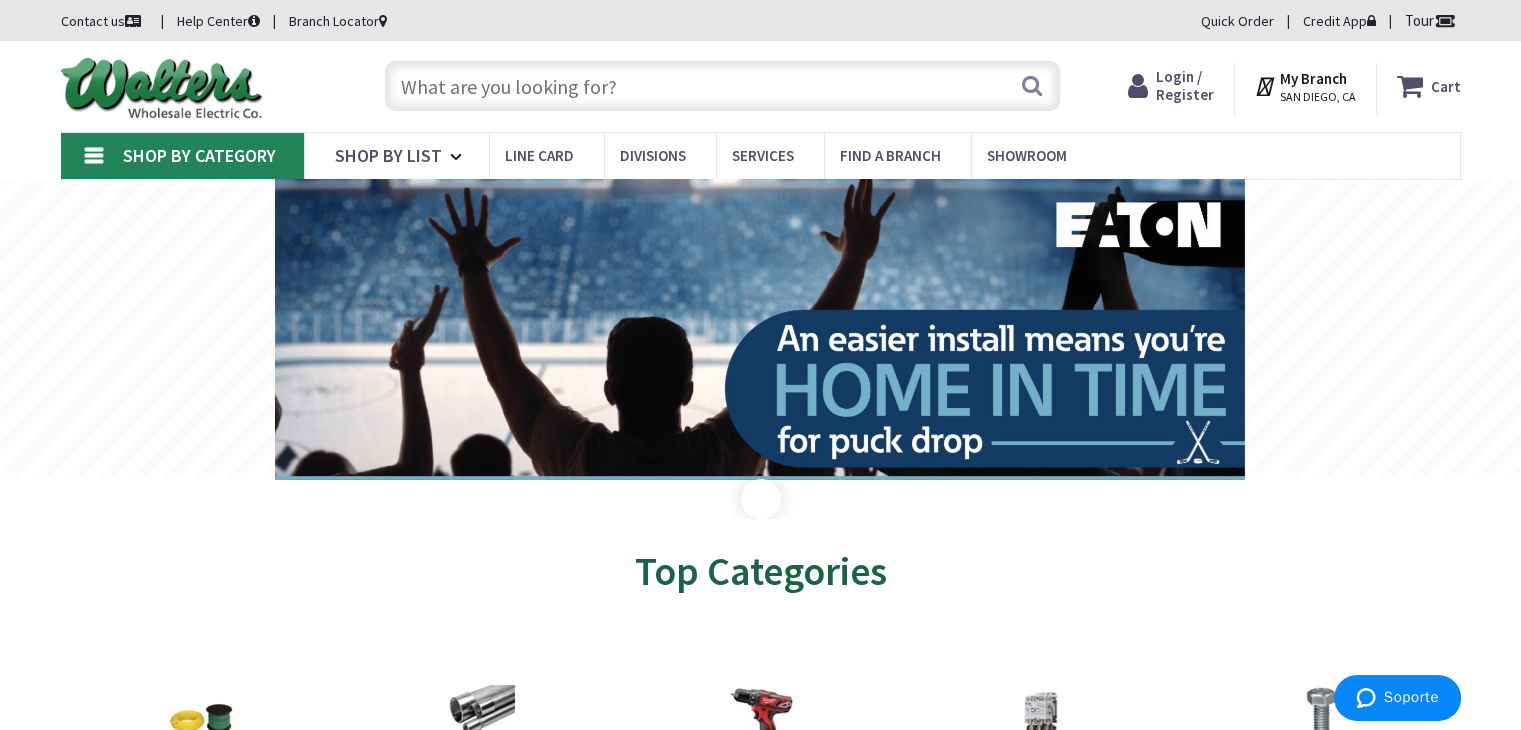 click on "Login / Register" at bounding box center [1185, 85] 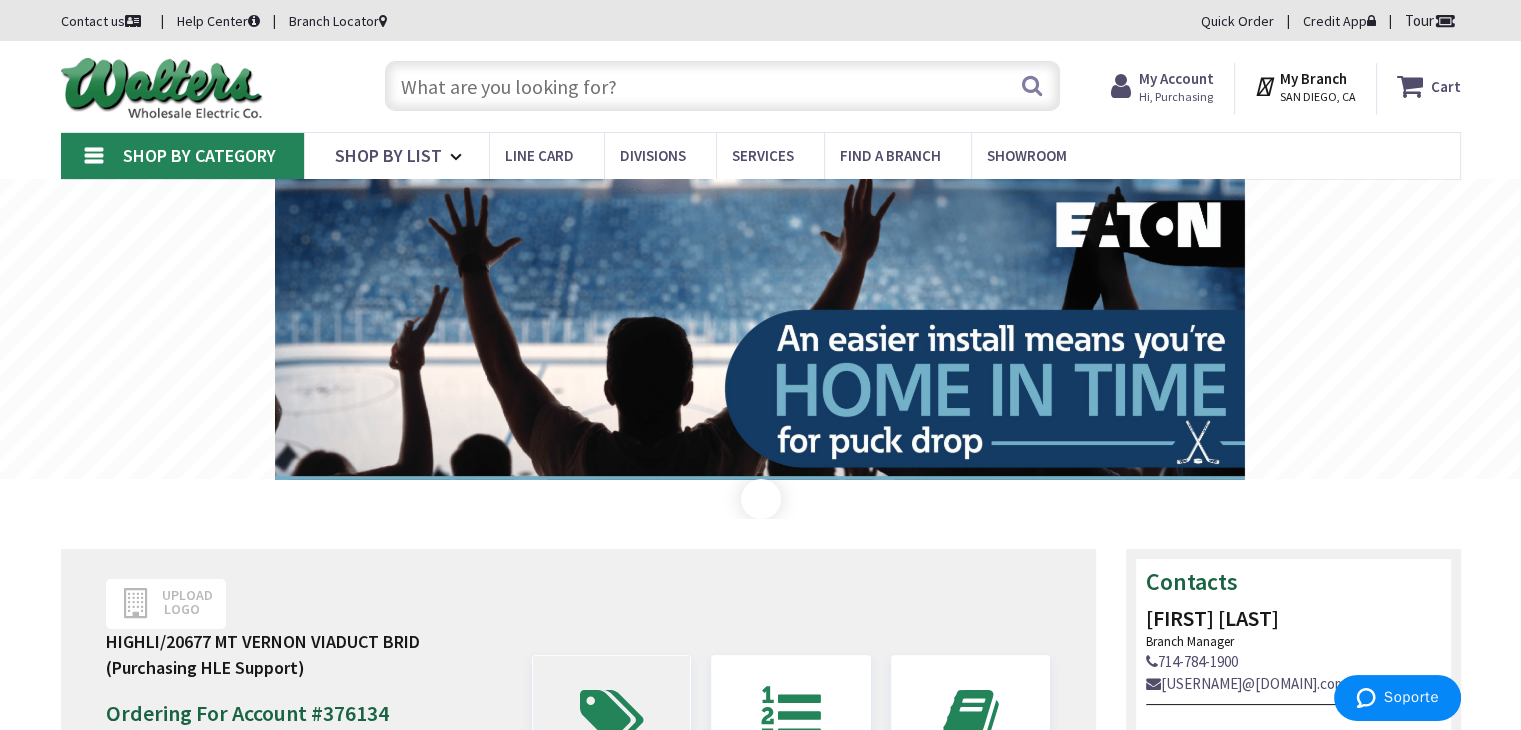 scroll, scrollTop: 116, scrollLeft: 0, axis: vertical 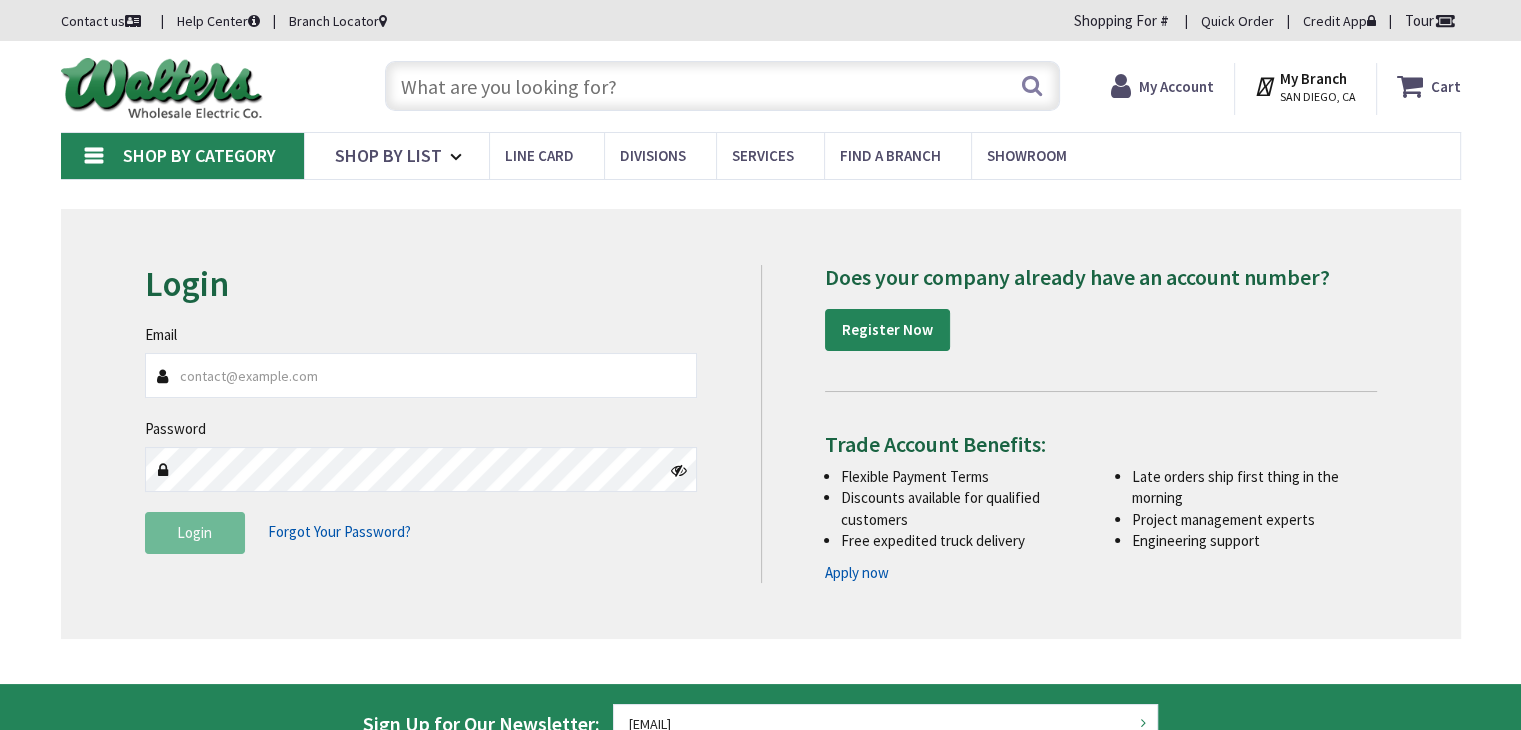 type on "mo@hleincusa.com" 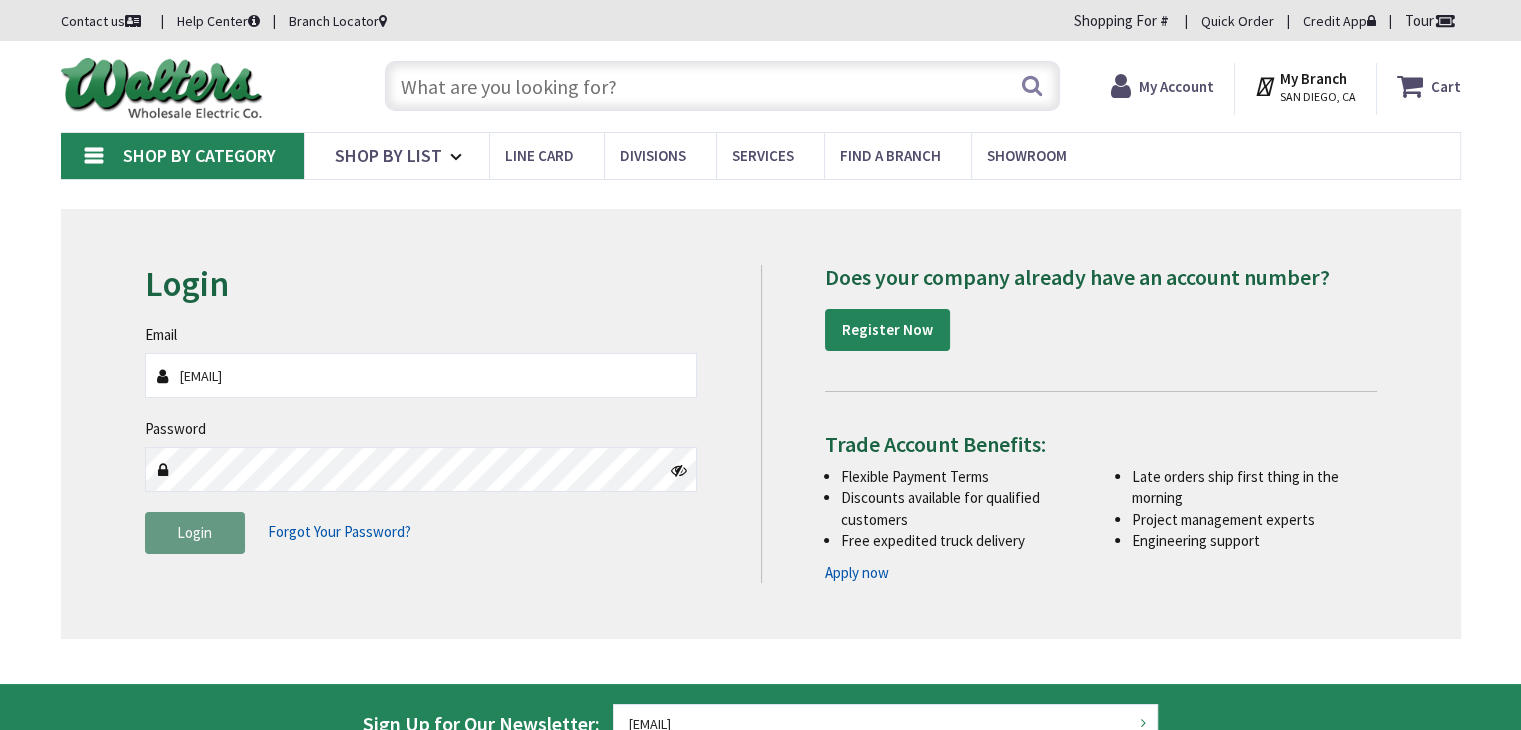 click on "Login" at bounding box center [195, 533] 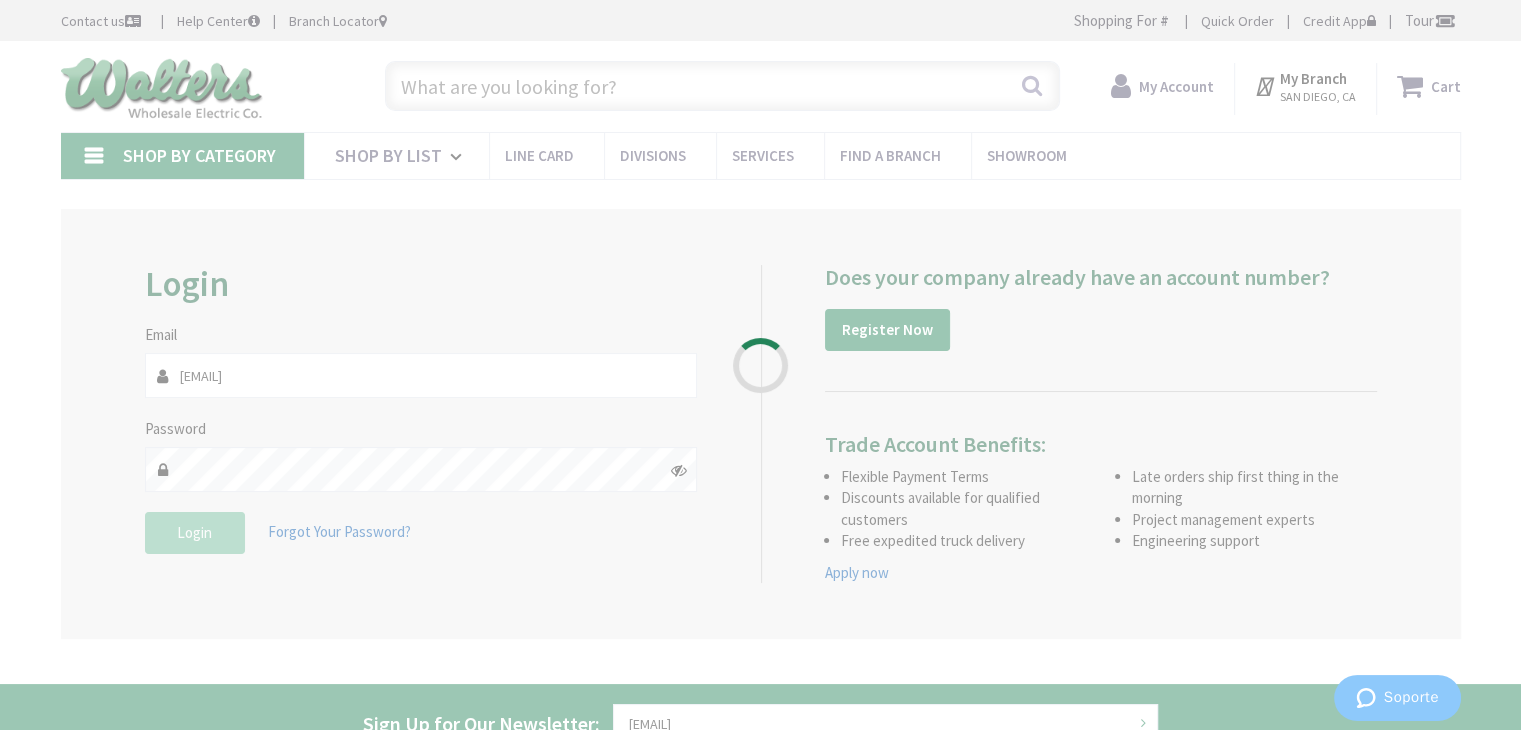 scroll, scrollTop: 0, scrollLeft: 0, axis: both 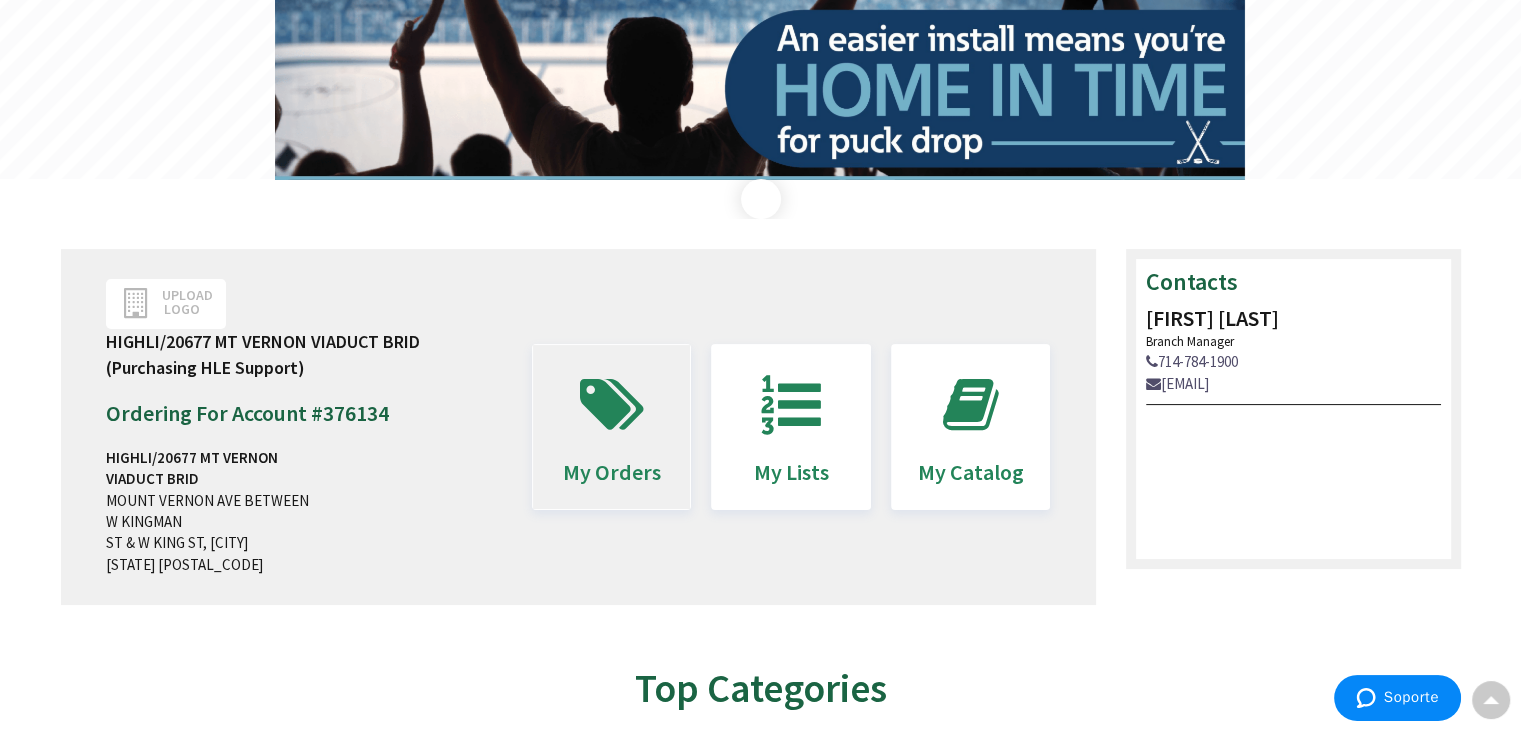 click at bounding box center [612, 405] 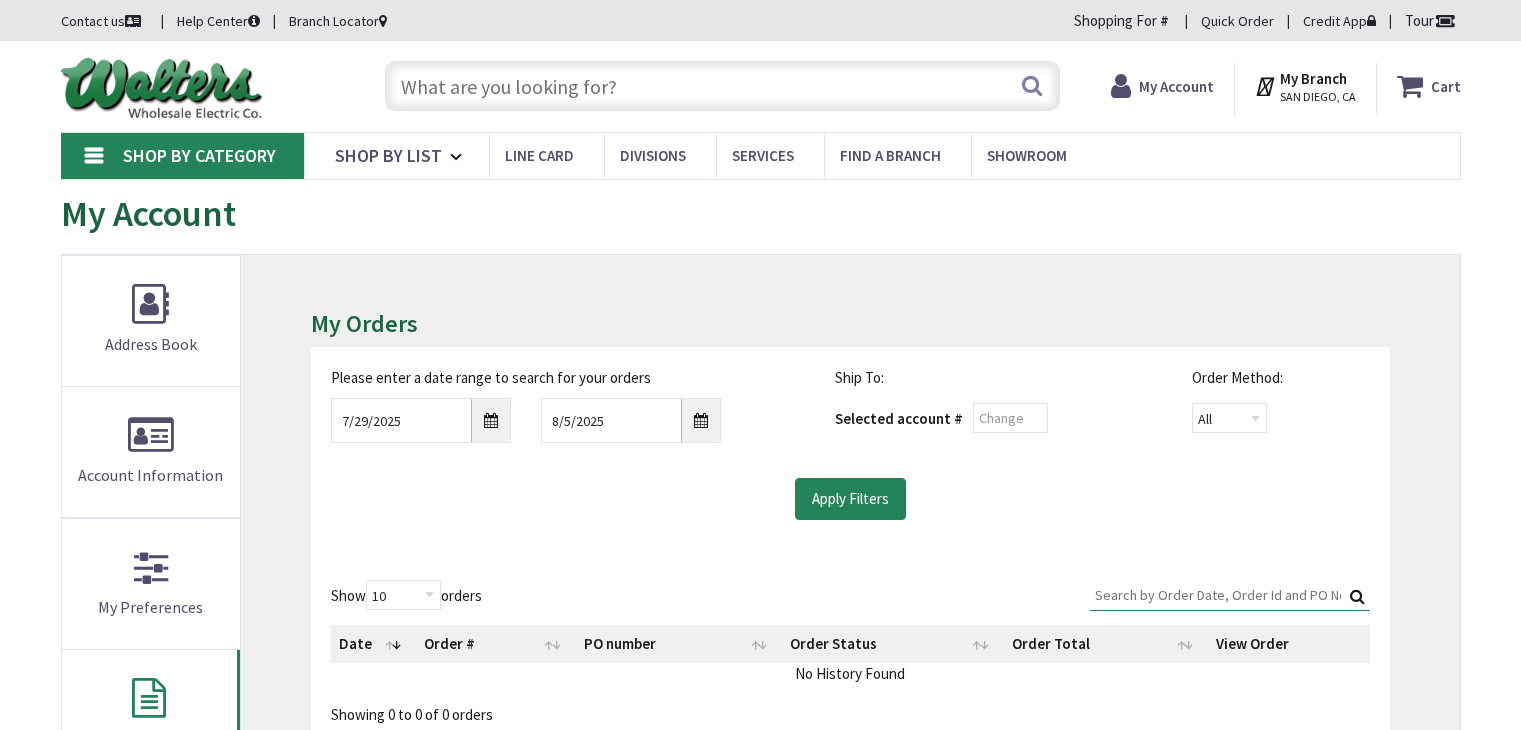 scroll, scrollTop: 0, scrollLeft: 0, axis: both 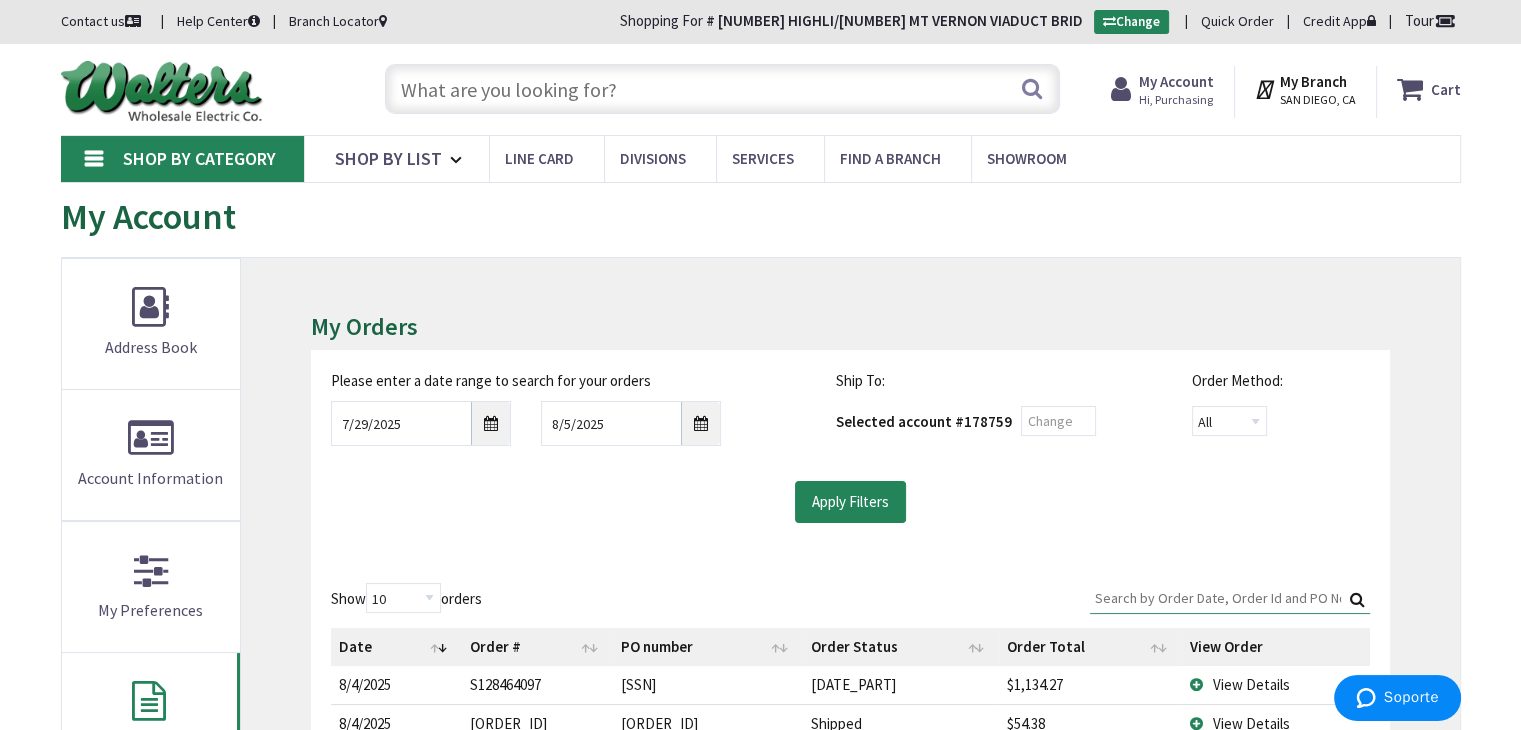 click on "Search:" at bounding box center (1230, 598) 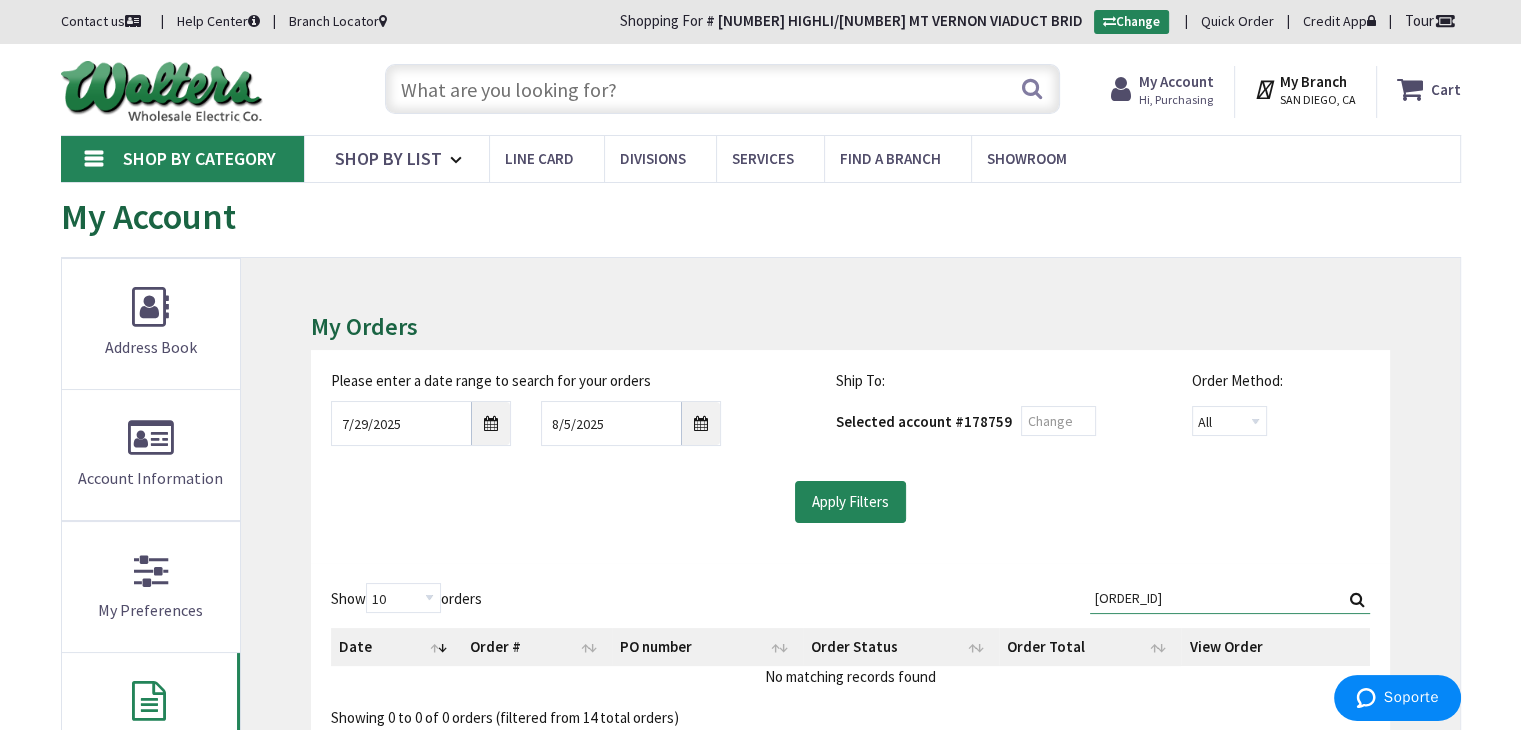 type on "1-2056" 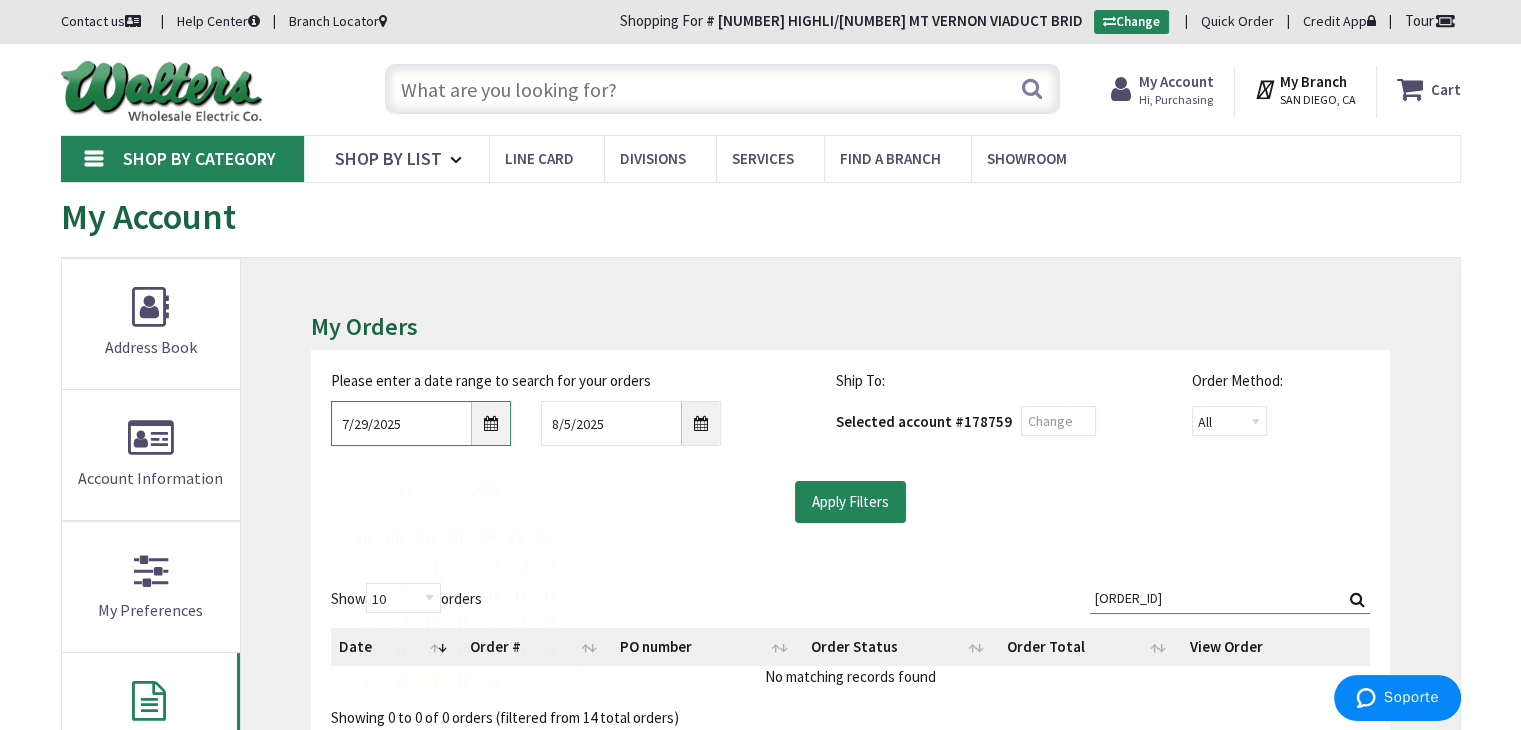click on "7/29/2025" at bounding box center (421, 423) 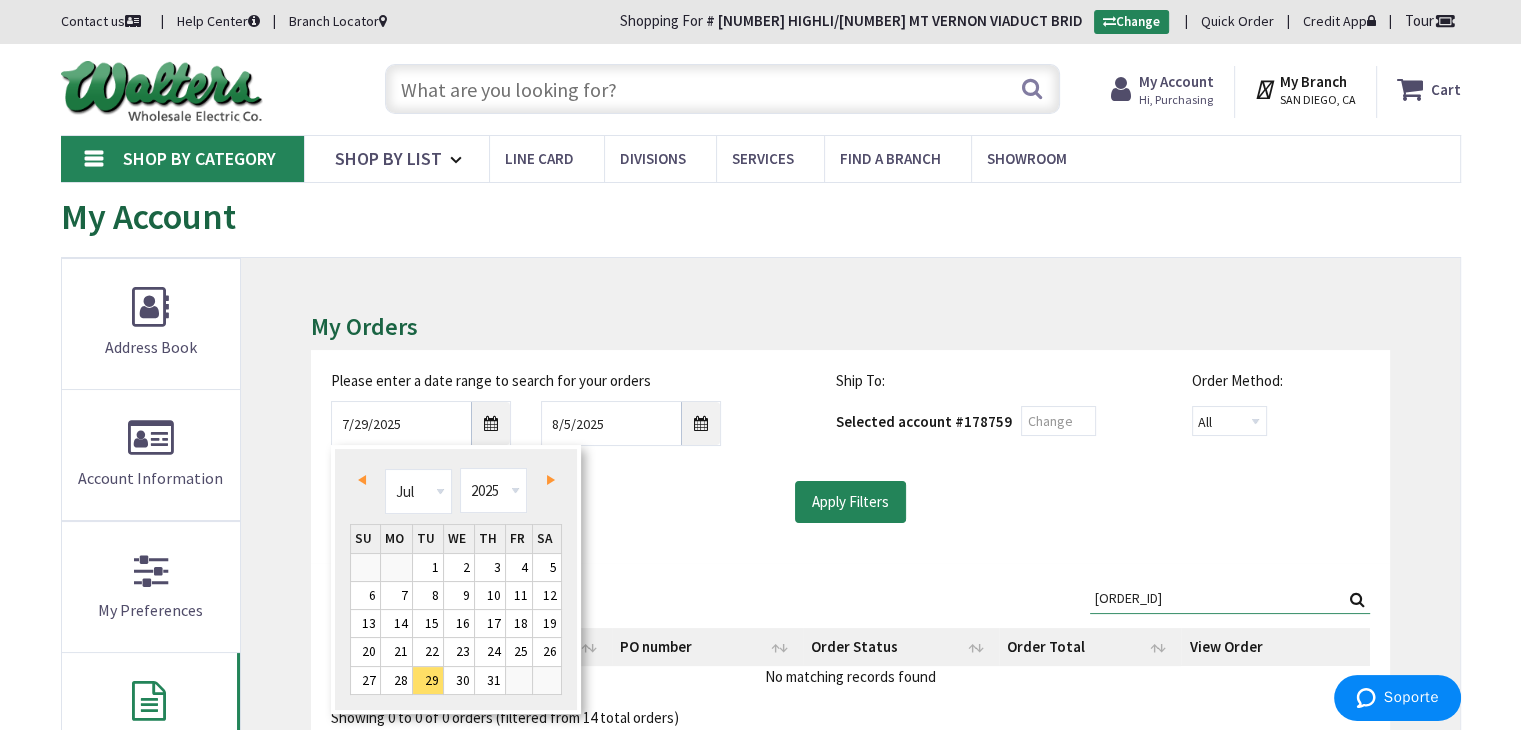 click on "Prev" at bounding box center [362, 480] 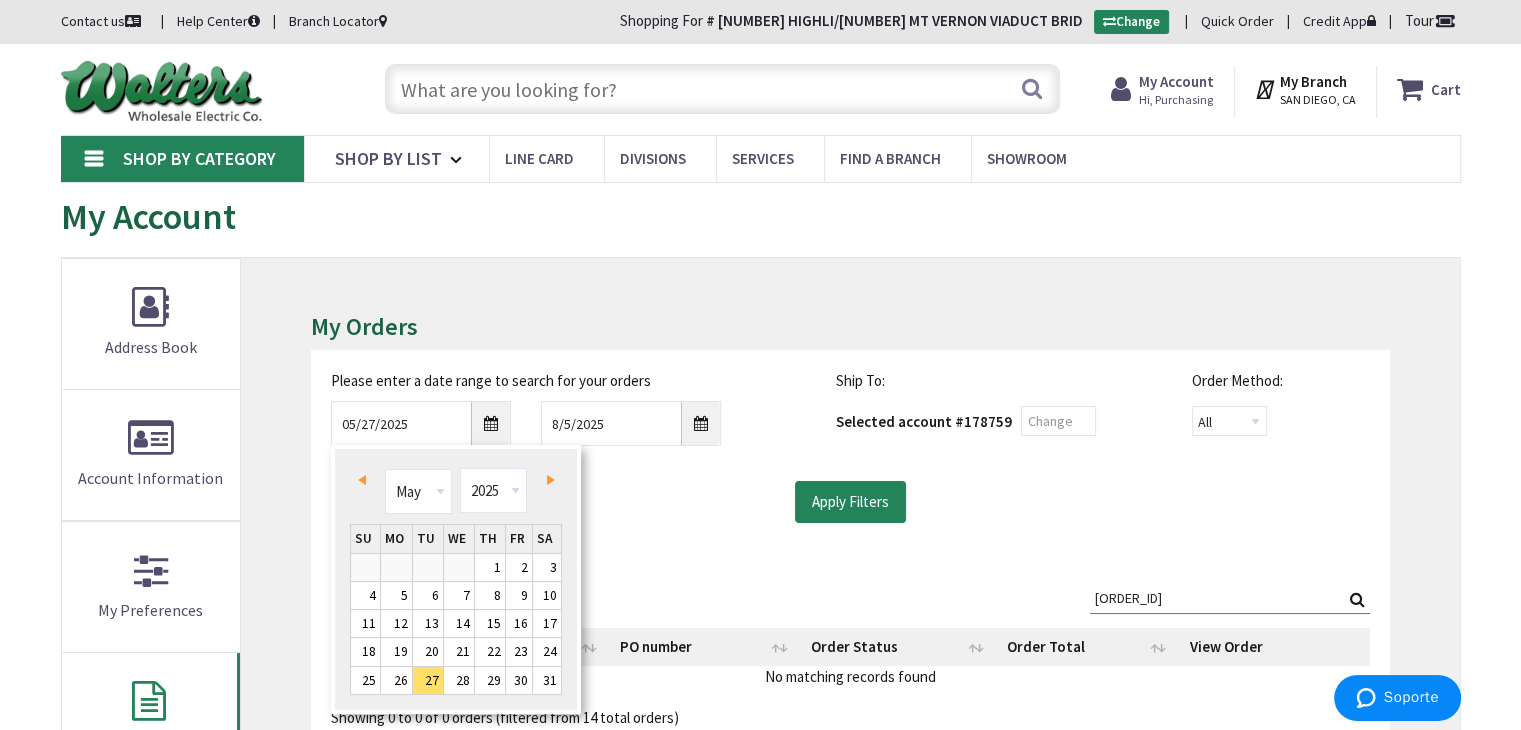 click on "Prev" at bounding box center (362, 480) 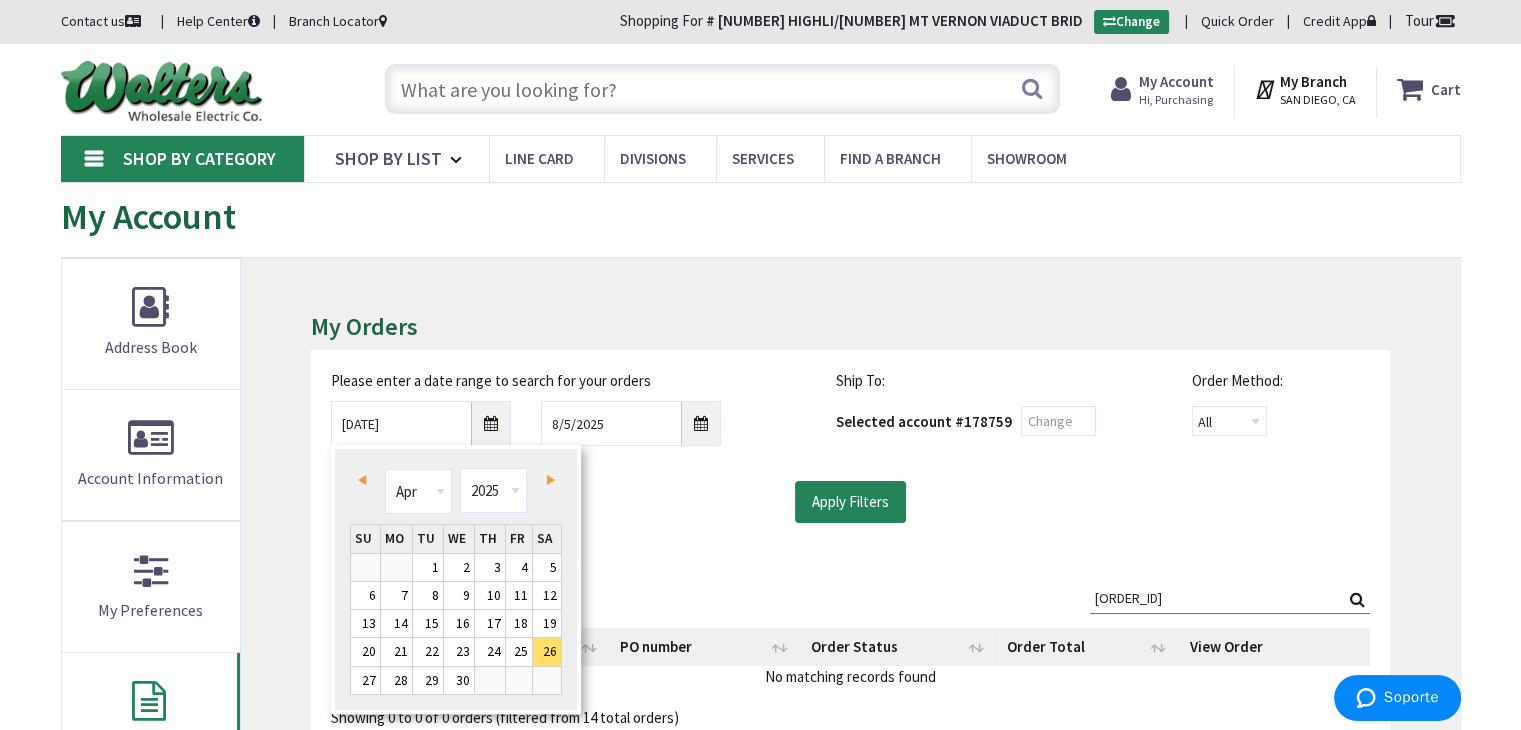 click on "Prev" at bounding box center [362, 480] 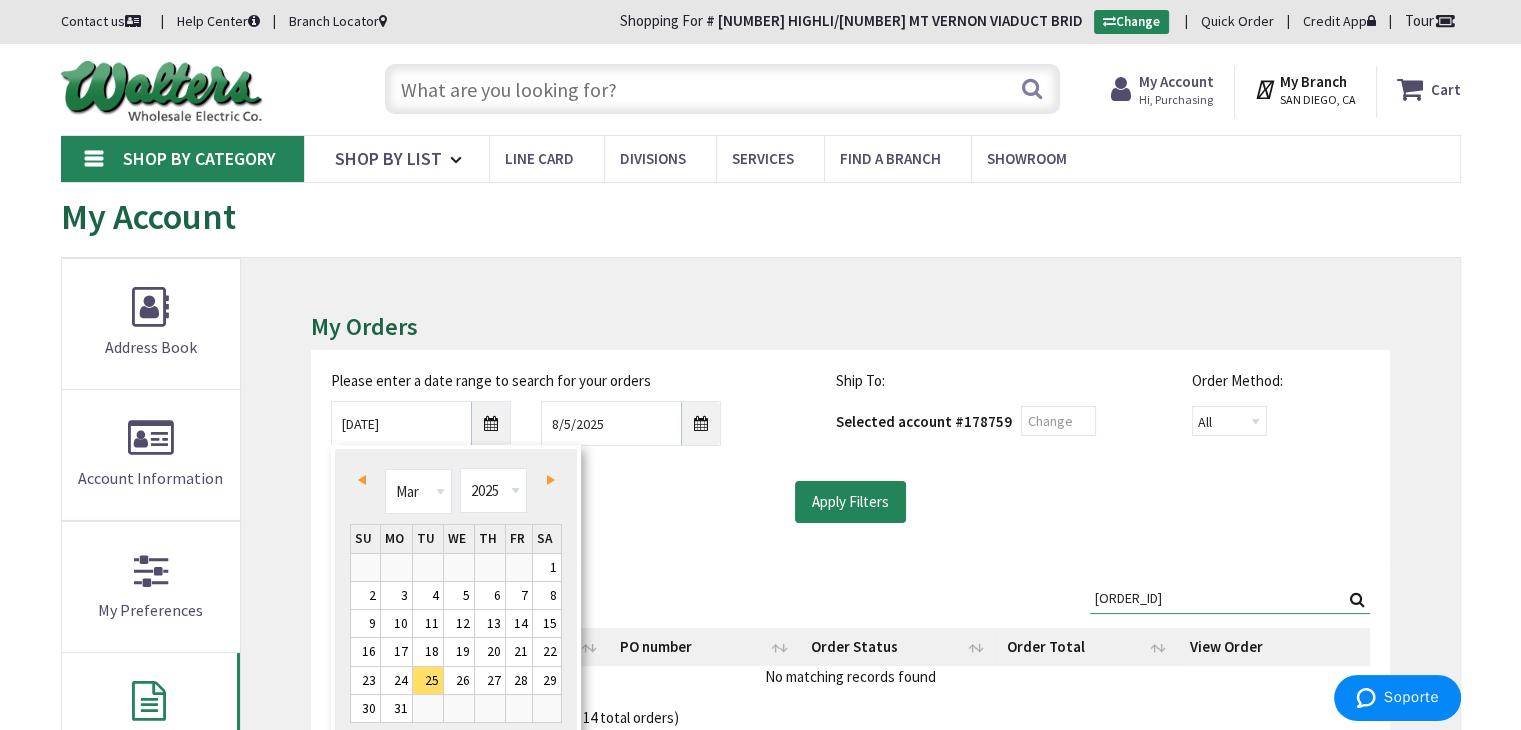 click on "Prev" at bounding box center [362, 480] 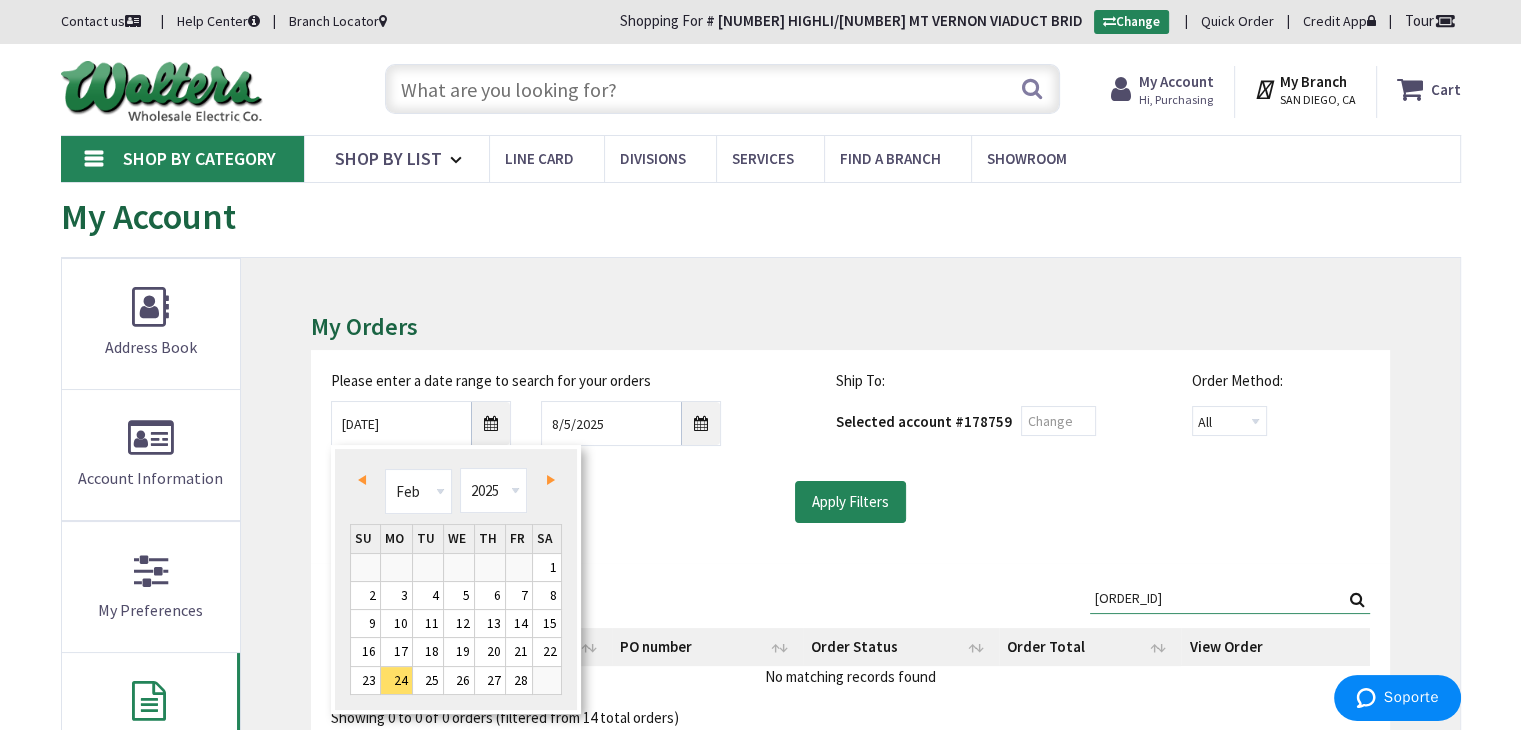 click on "Prev" at bounding box center (362, 480) 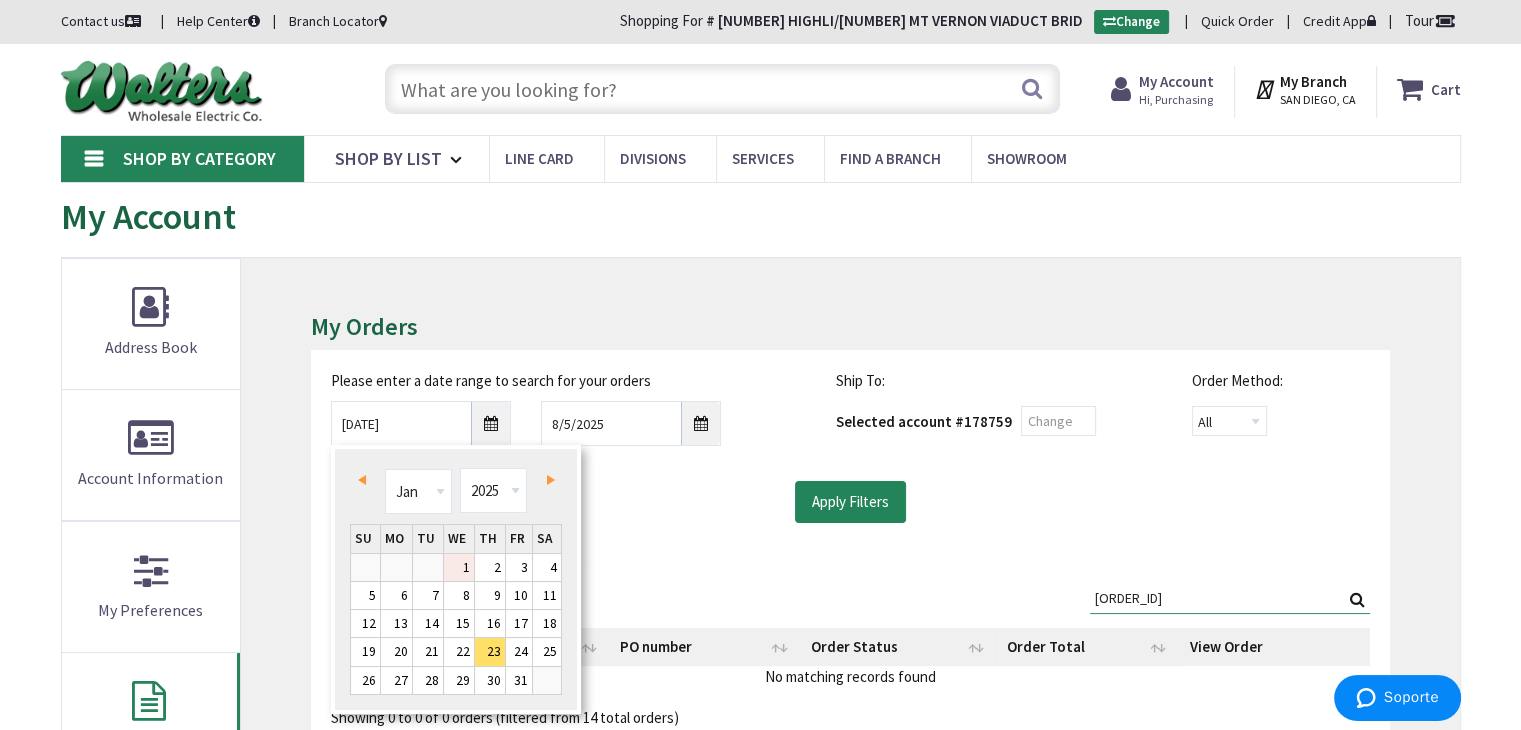 click on "1" at bounding box center (459, 567) 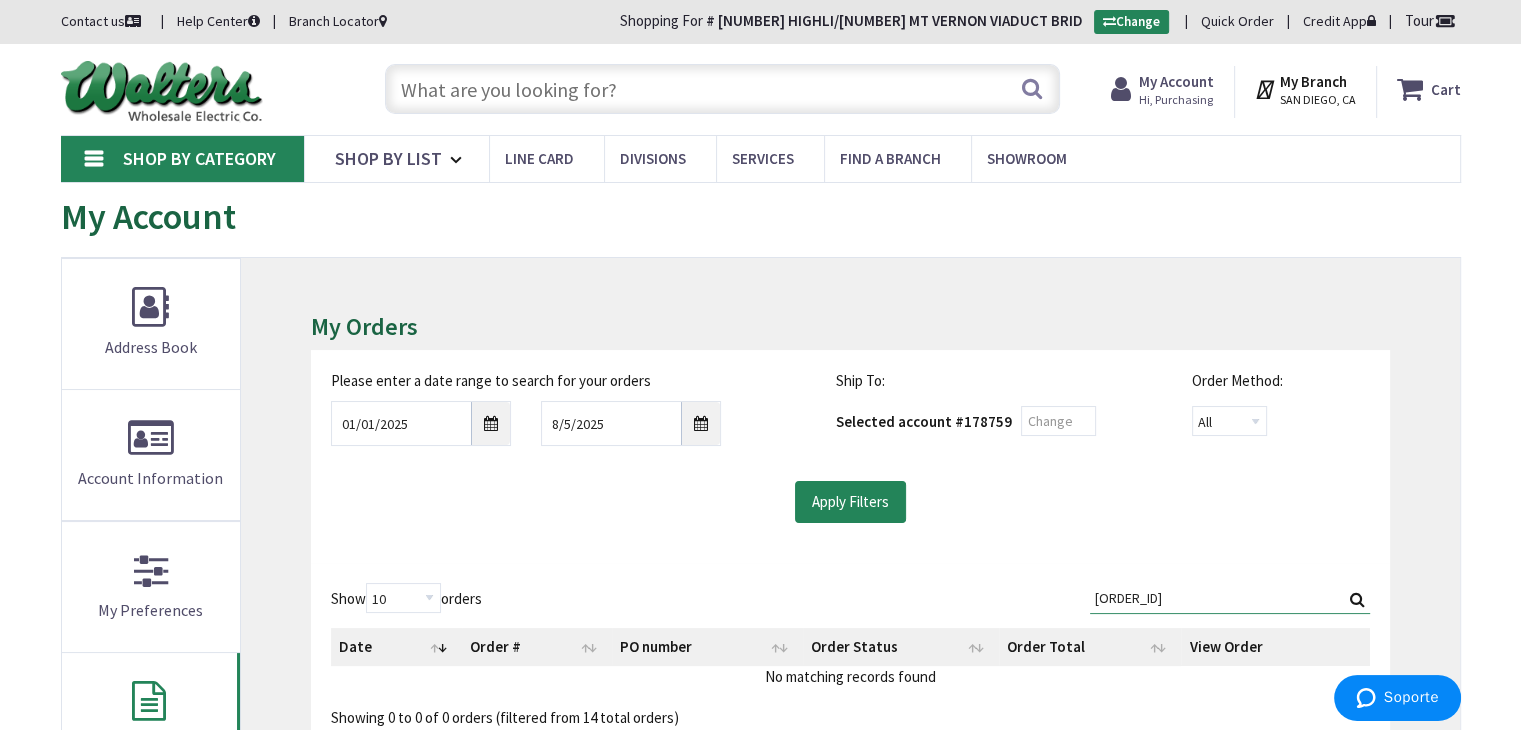 click on "Please enter a date range to search for your orders
01/01/2025
8/5/2025
Ship To:
Selected account #  178759
Order Method:
All
Offline
Online" at bounding box center [850, 456] 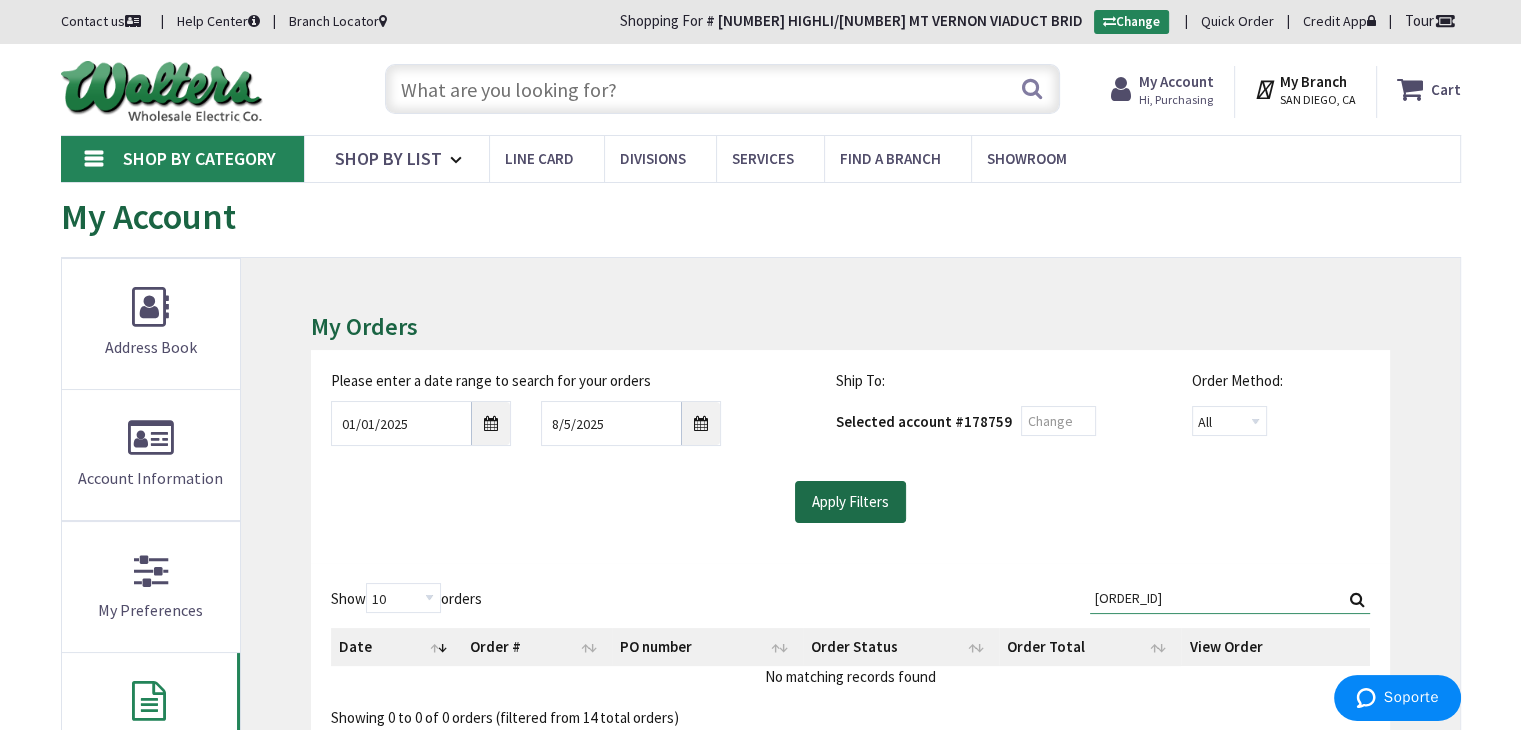 click on "Apply Filters" at bounding box center (850, 502) 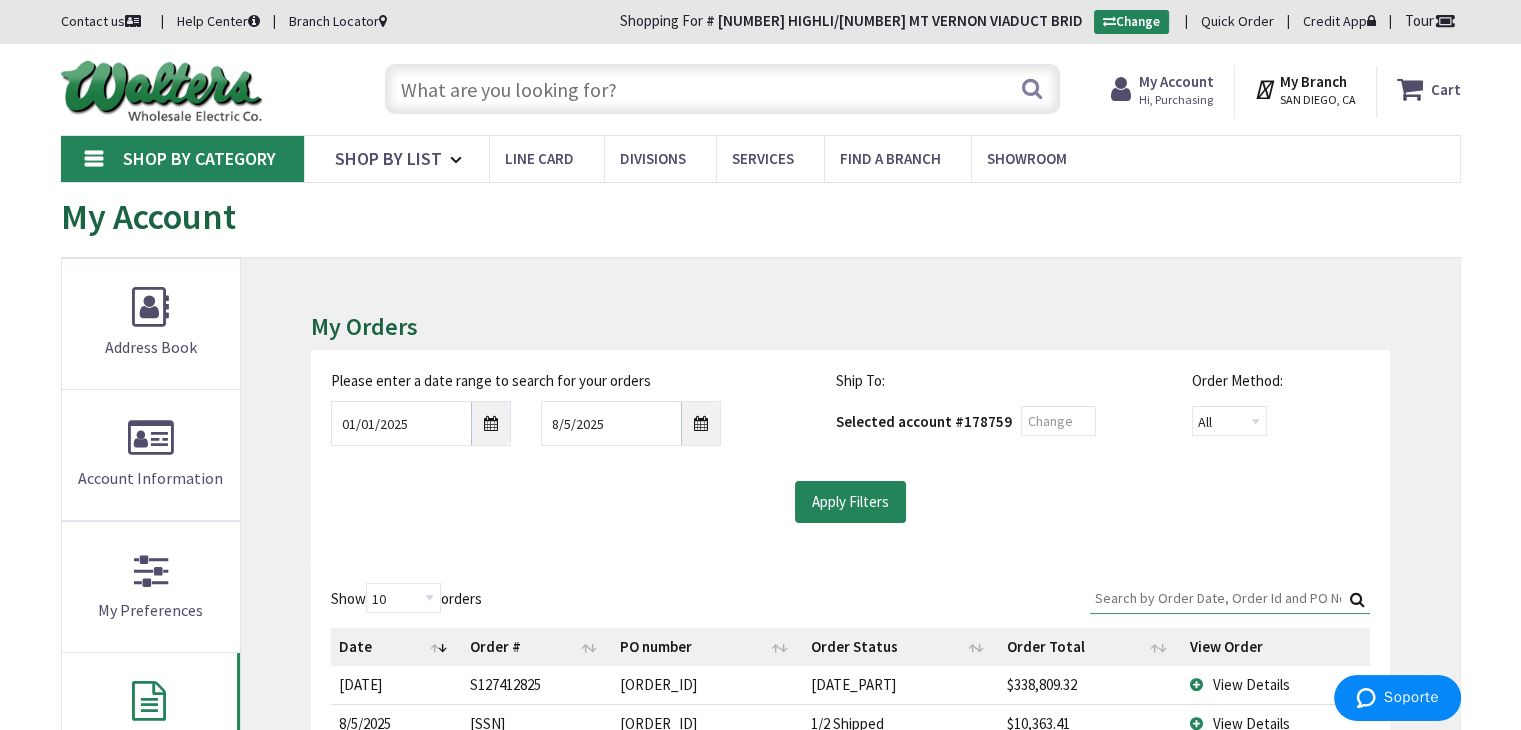 click on "Search:" at bounding box center [1230, 598] 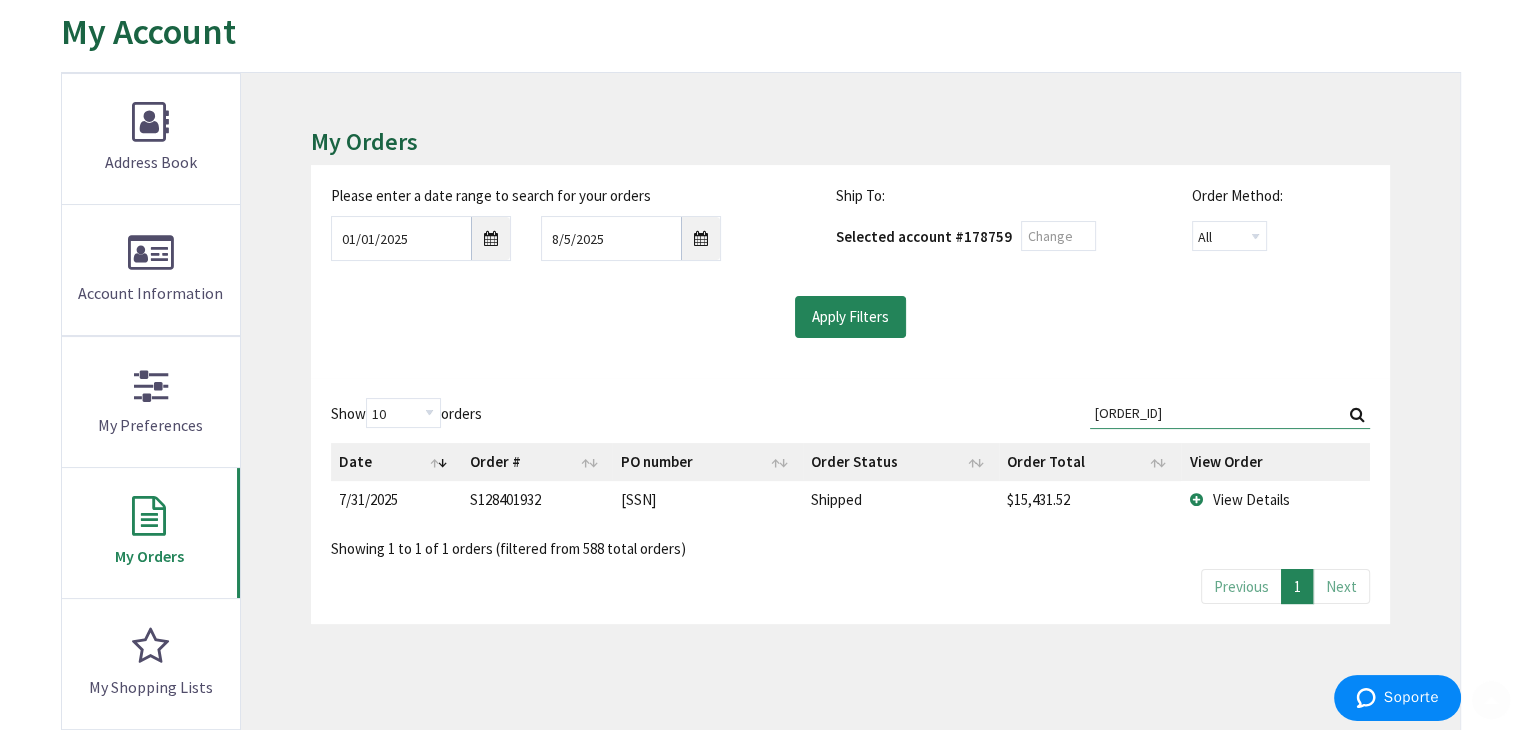 scroll, scrollTop: 200, scrollLeft: 0, axis: vertical 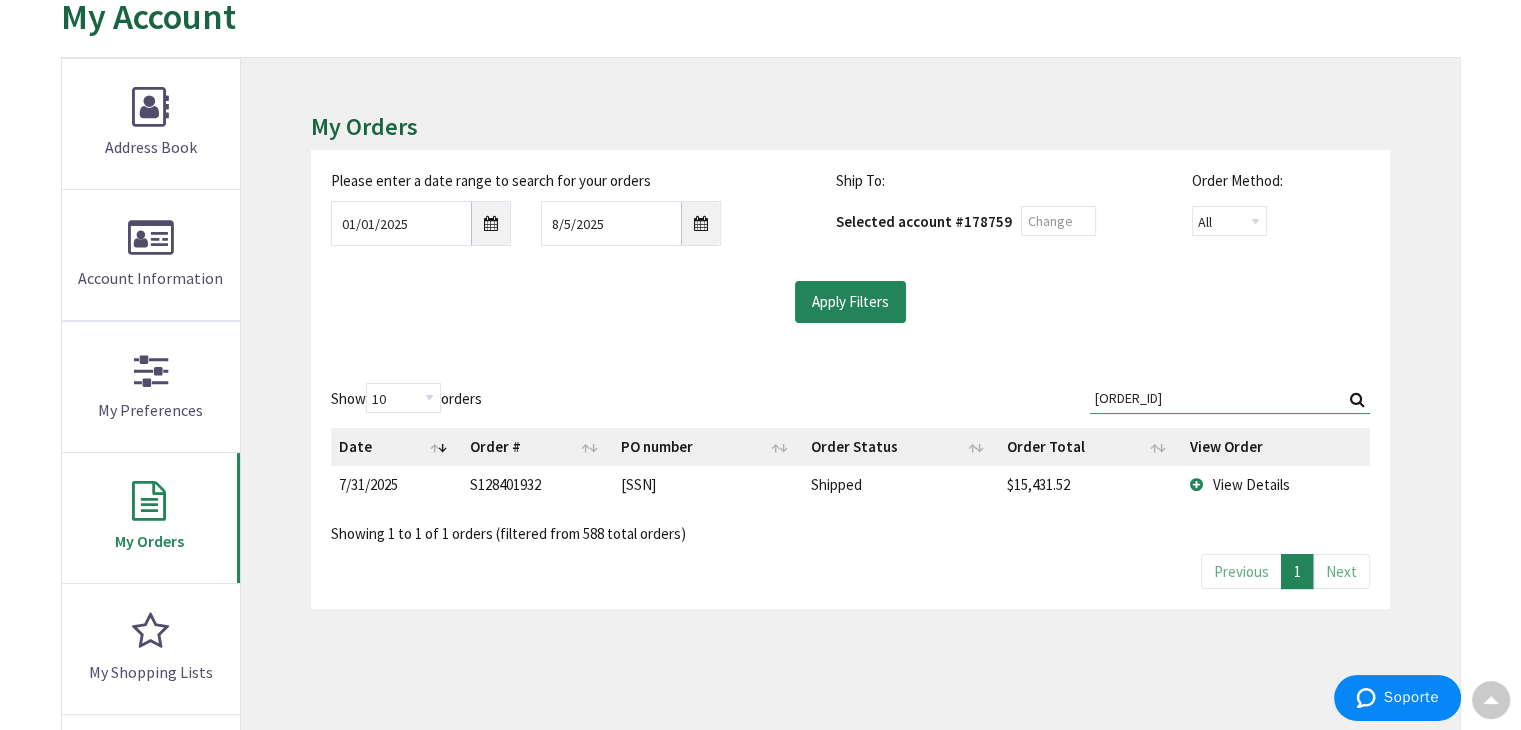 click on "View Details" at bounding box center (1275, 484) 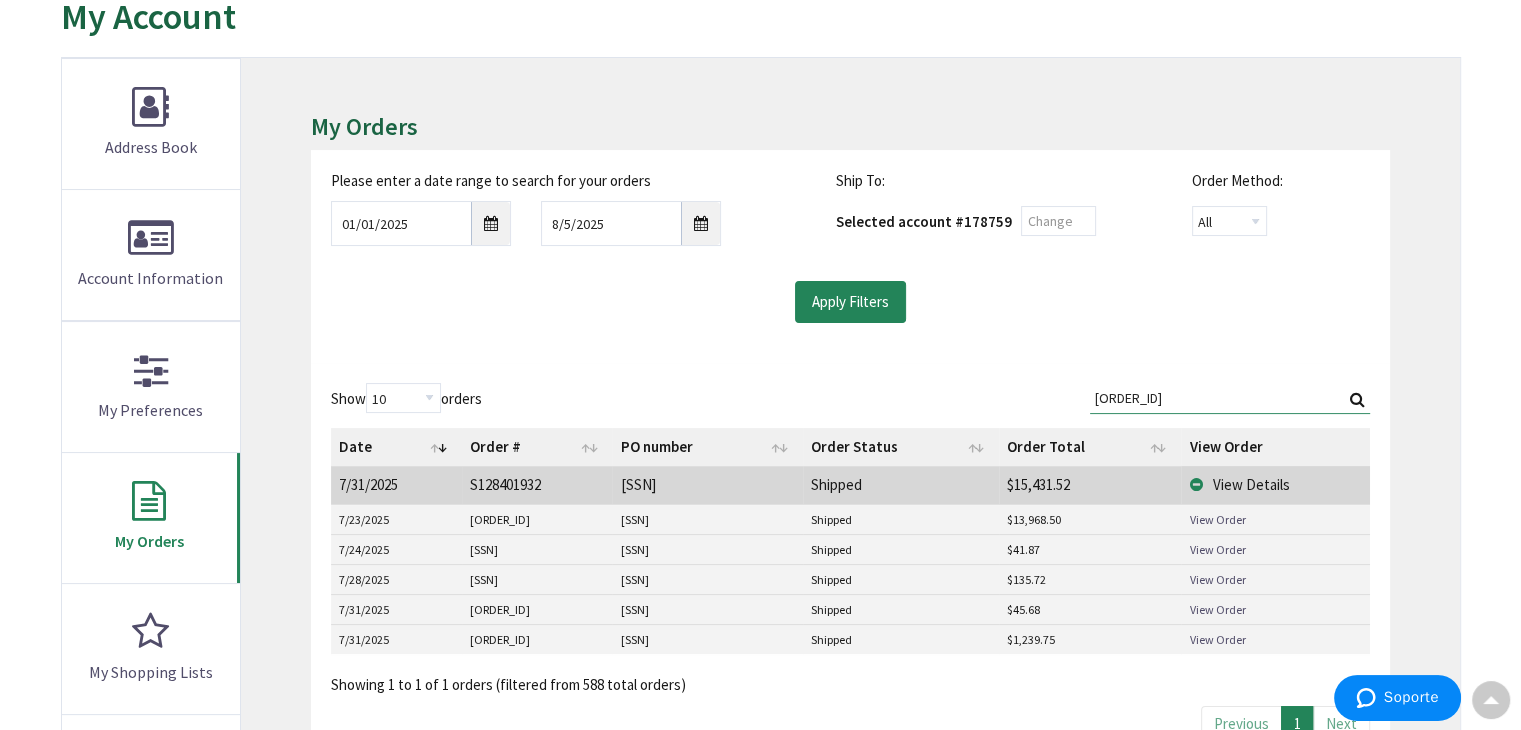 click on "View Order" at bounding box center [1217, 519] 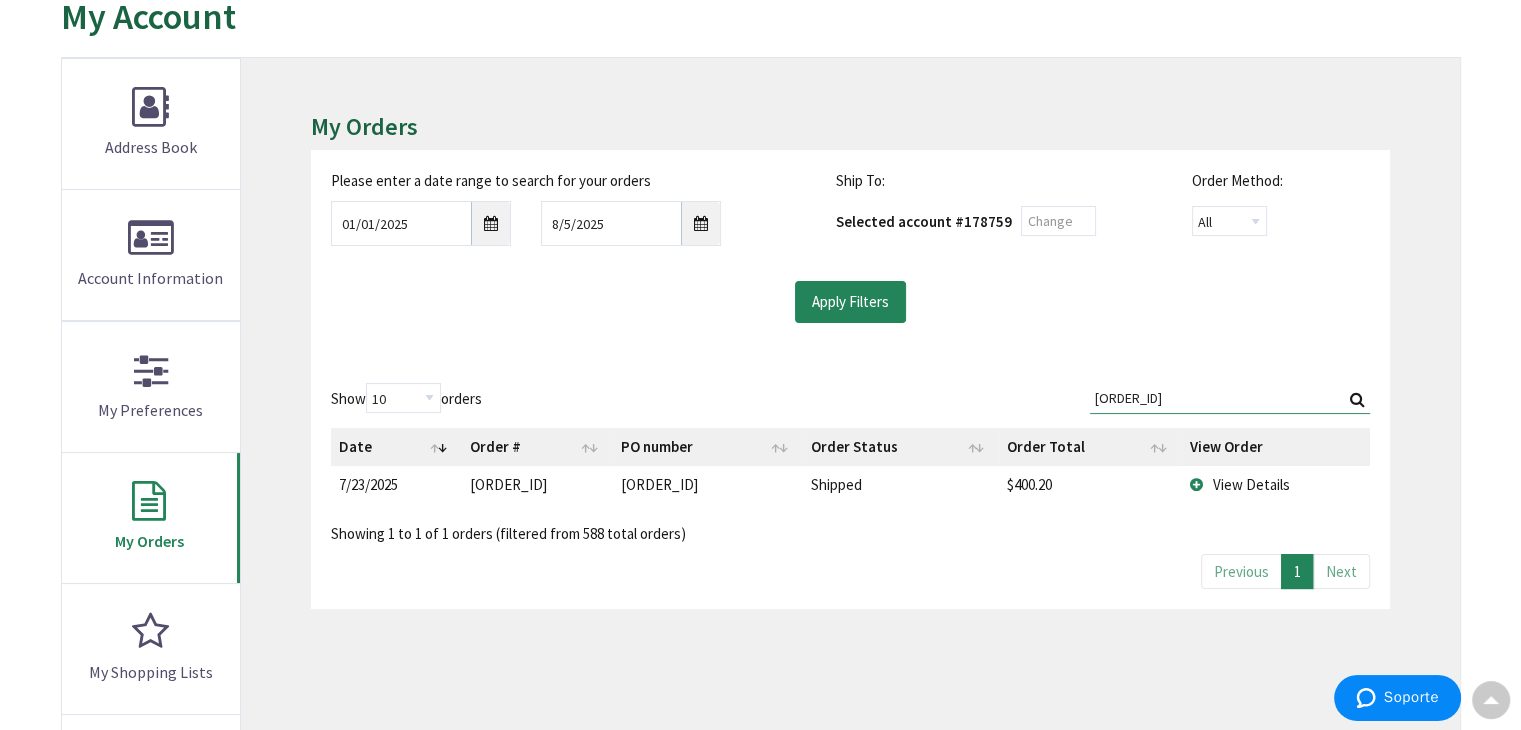 click on "View Details" at bounding box center (1275, 484) 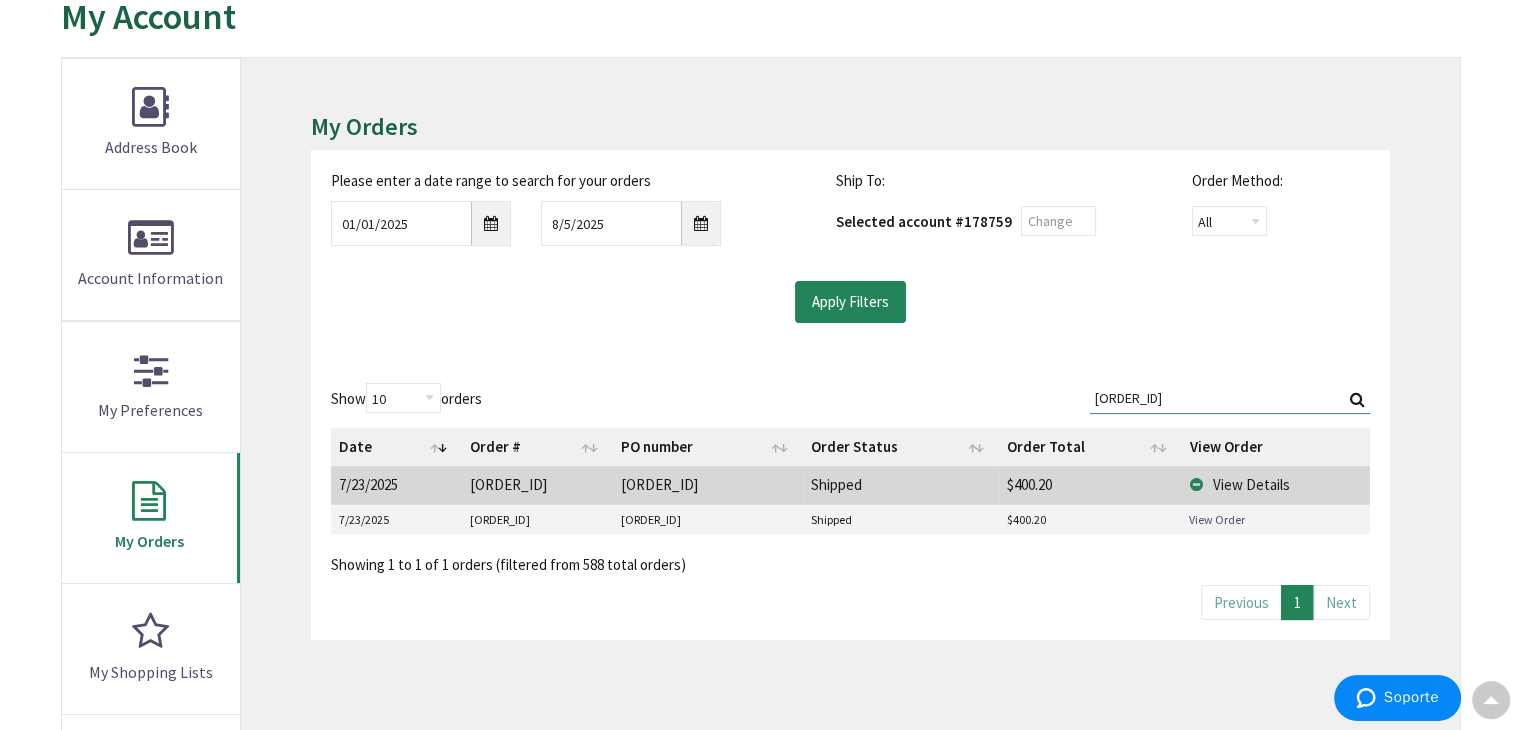 click on "View Order" at bounding box center (1217, 519) 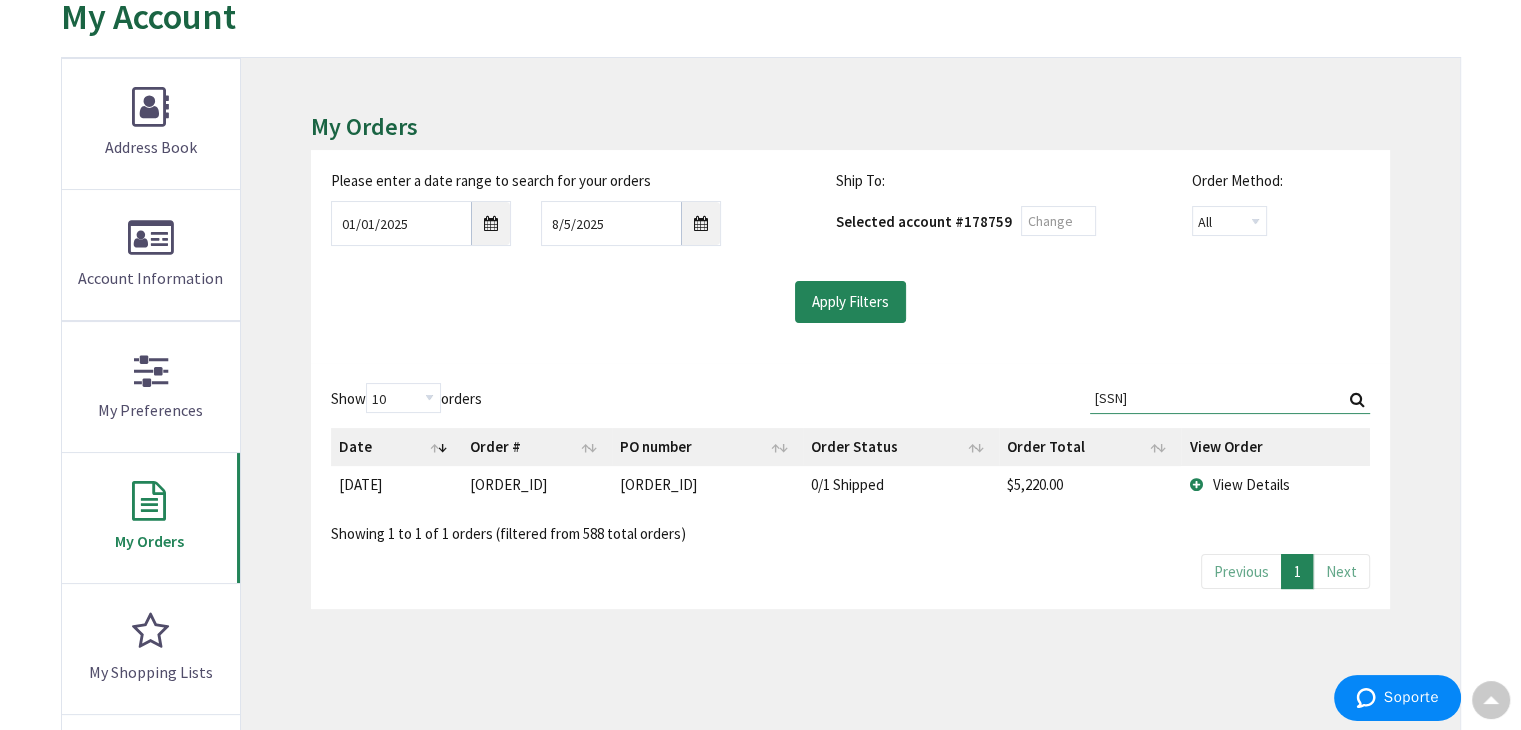 click on "View Details" at bounding box center [1275, 484] 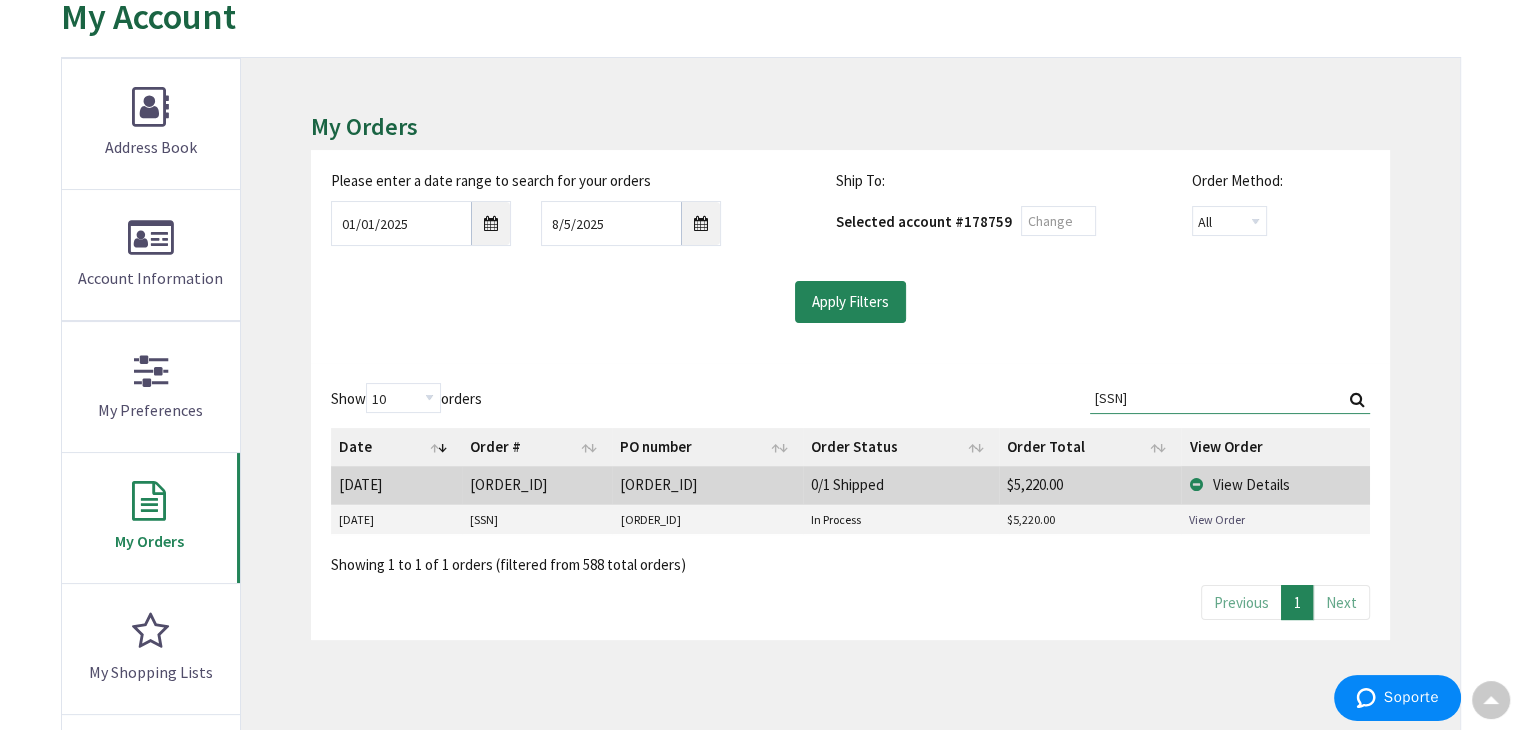 click on "View Order" at bounding box center (1217, 519) 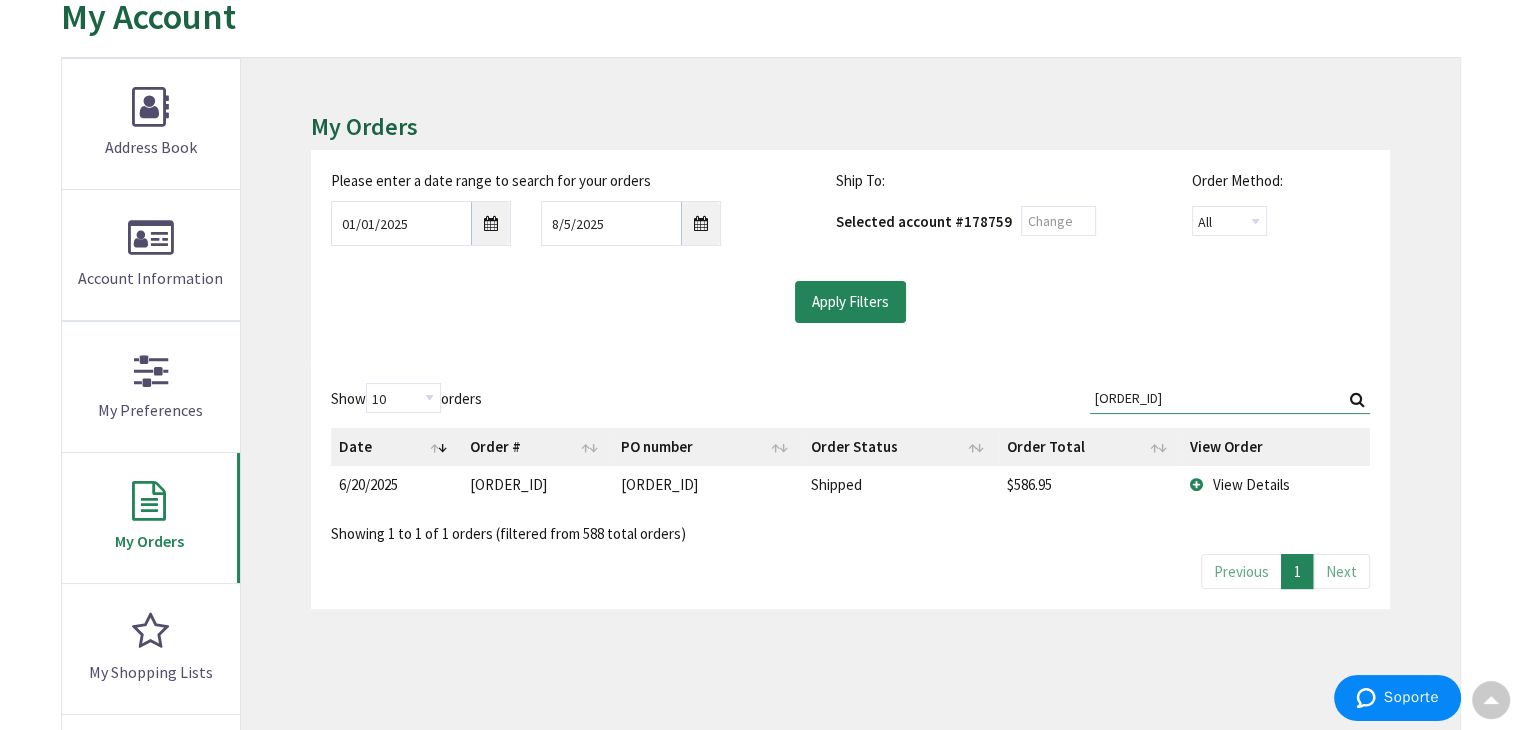click on "View Details" at bounding box center [1275, 484] 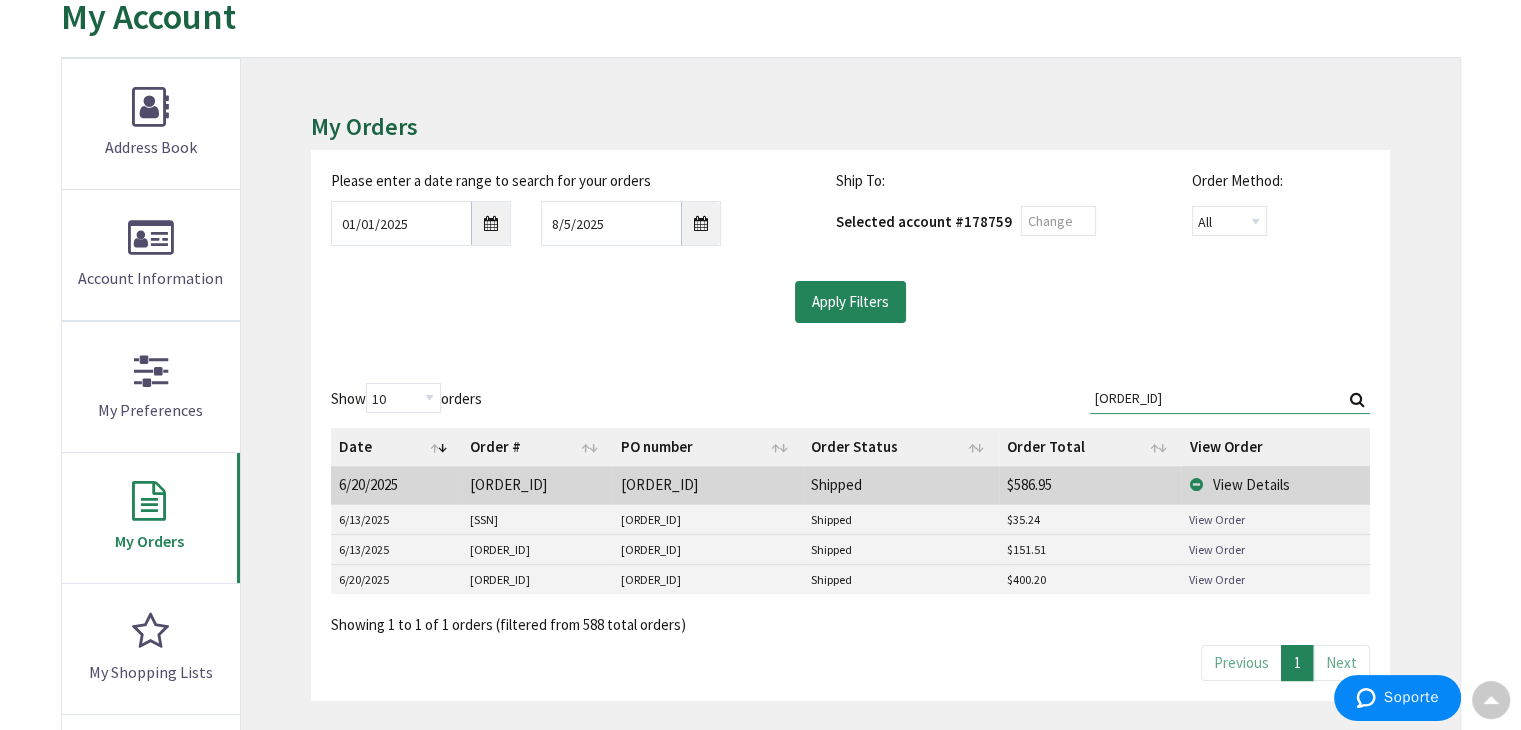 drag, startPoint x: 1196, startPoint y: 406, endPoint x: 672, endPoint y: 313, distance: 532.1889 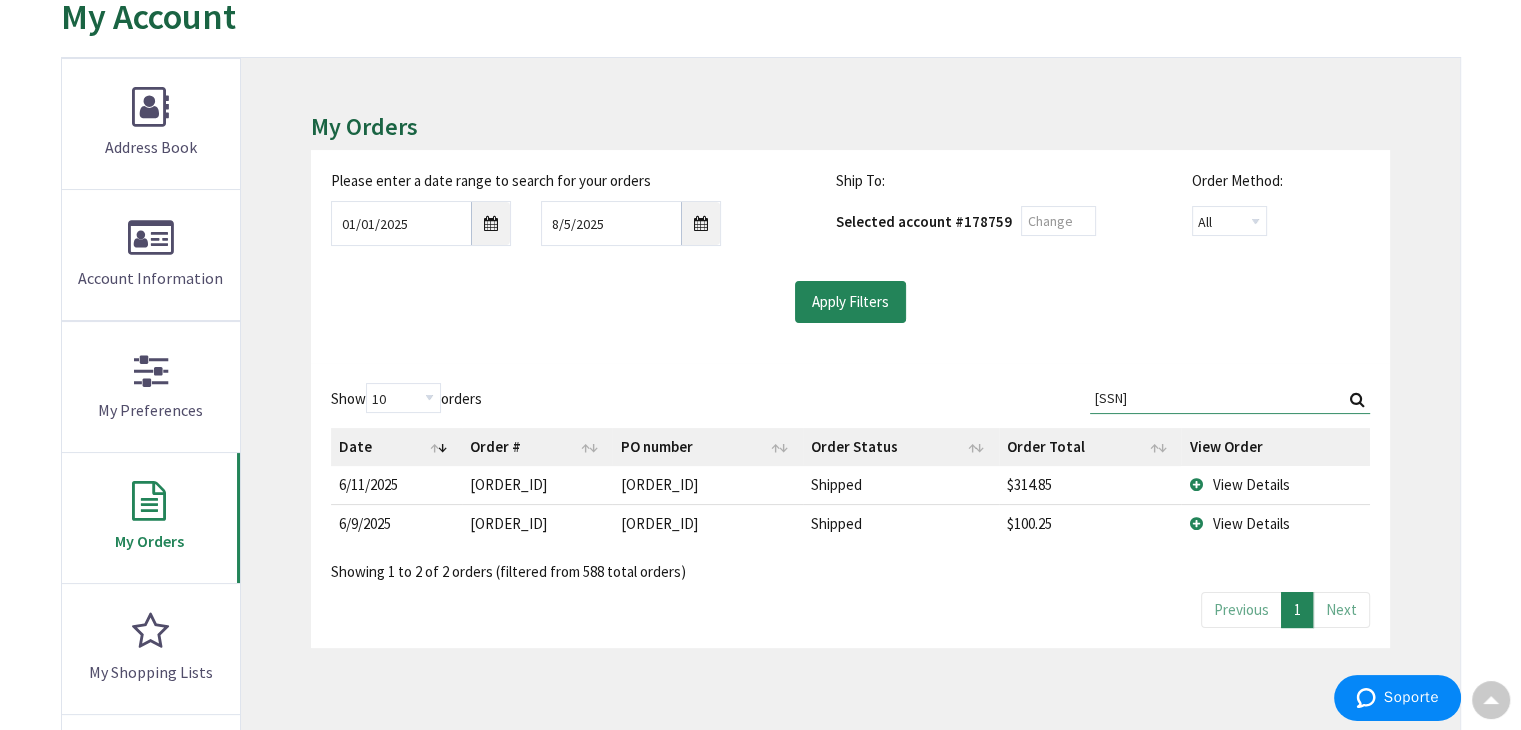 click on "1-2033-" at bounding box center [1230, 398] 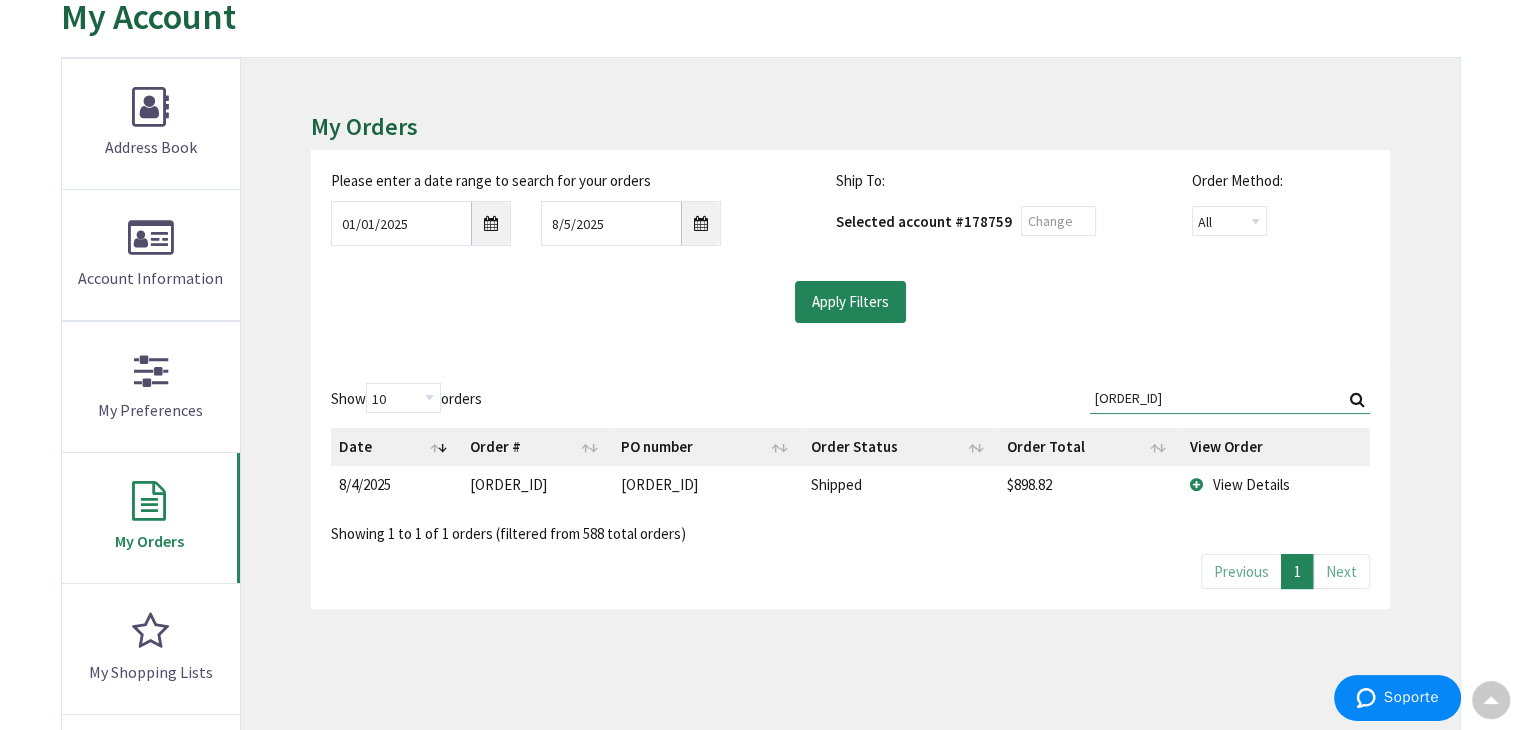 click on "View Details" at bounding box center (1275, 484) 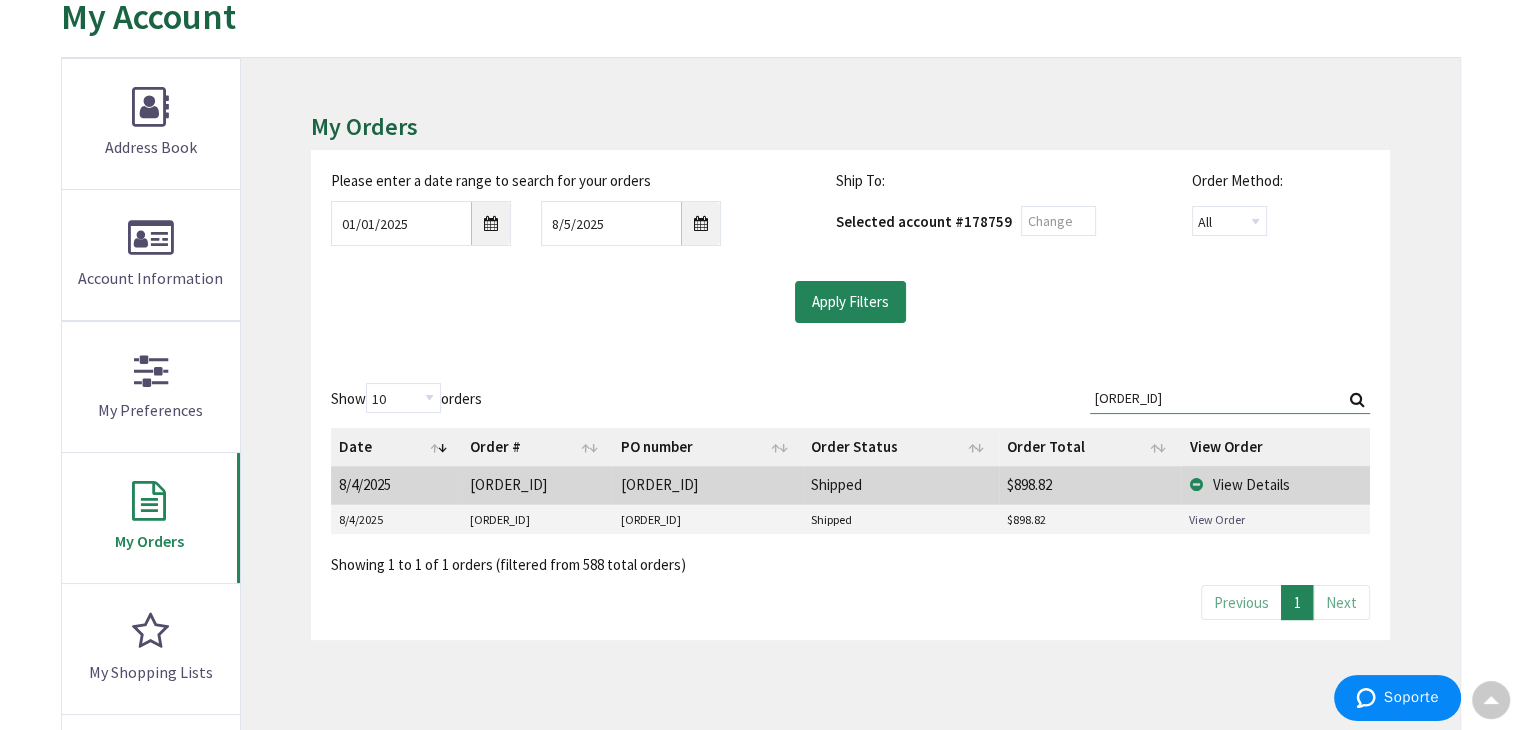 click on "View Order" at bounding box center [1217, 519] 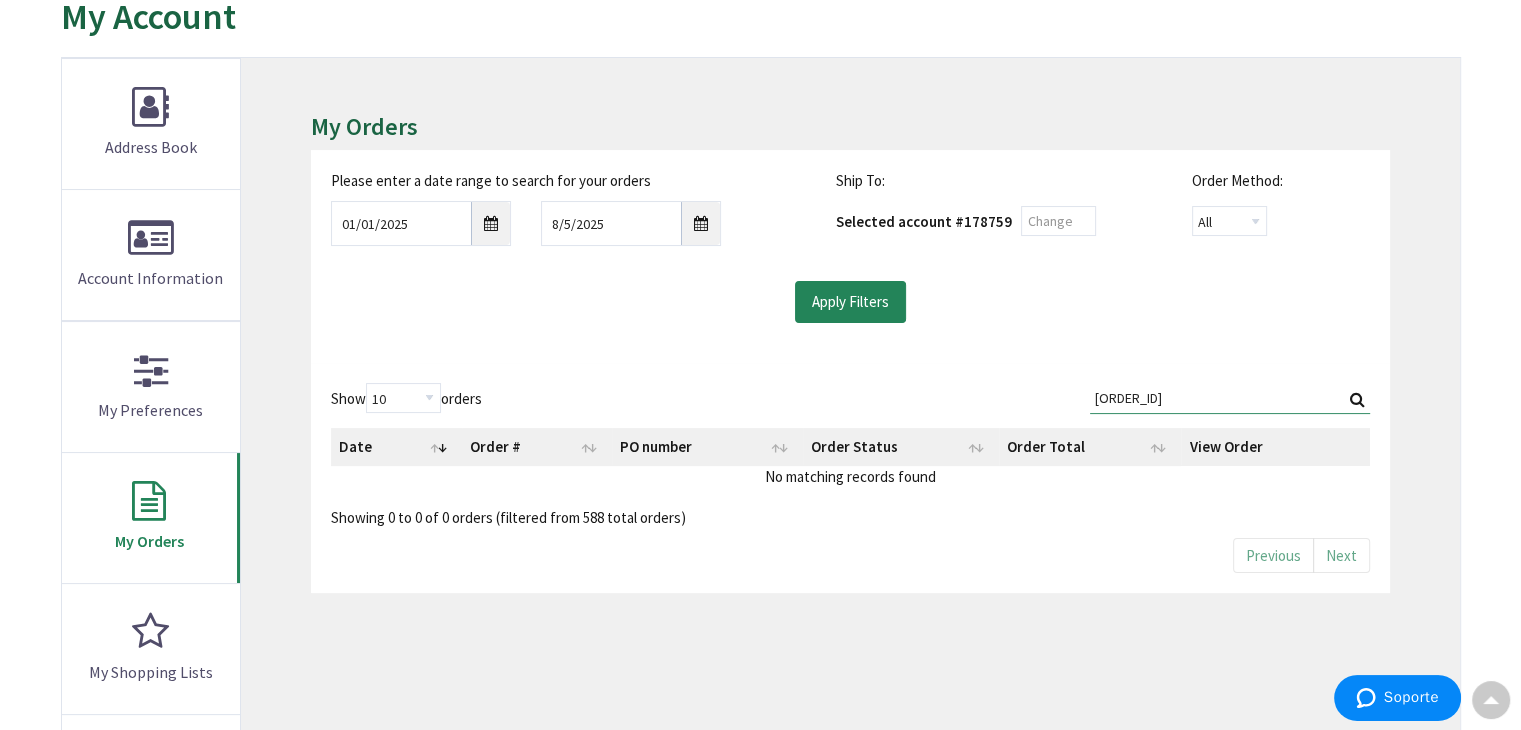 click on "Please enter a date range to search for your orders
01/01/2025
8/5/2025
Ship To:
Selected account #  178759
Order Method:
All
Offline
Online" at bounding box center [850, 246] 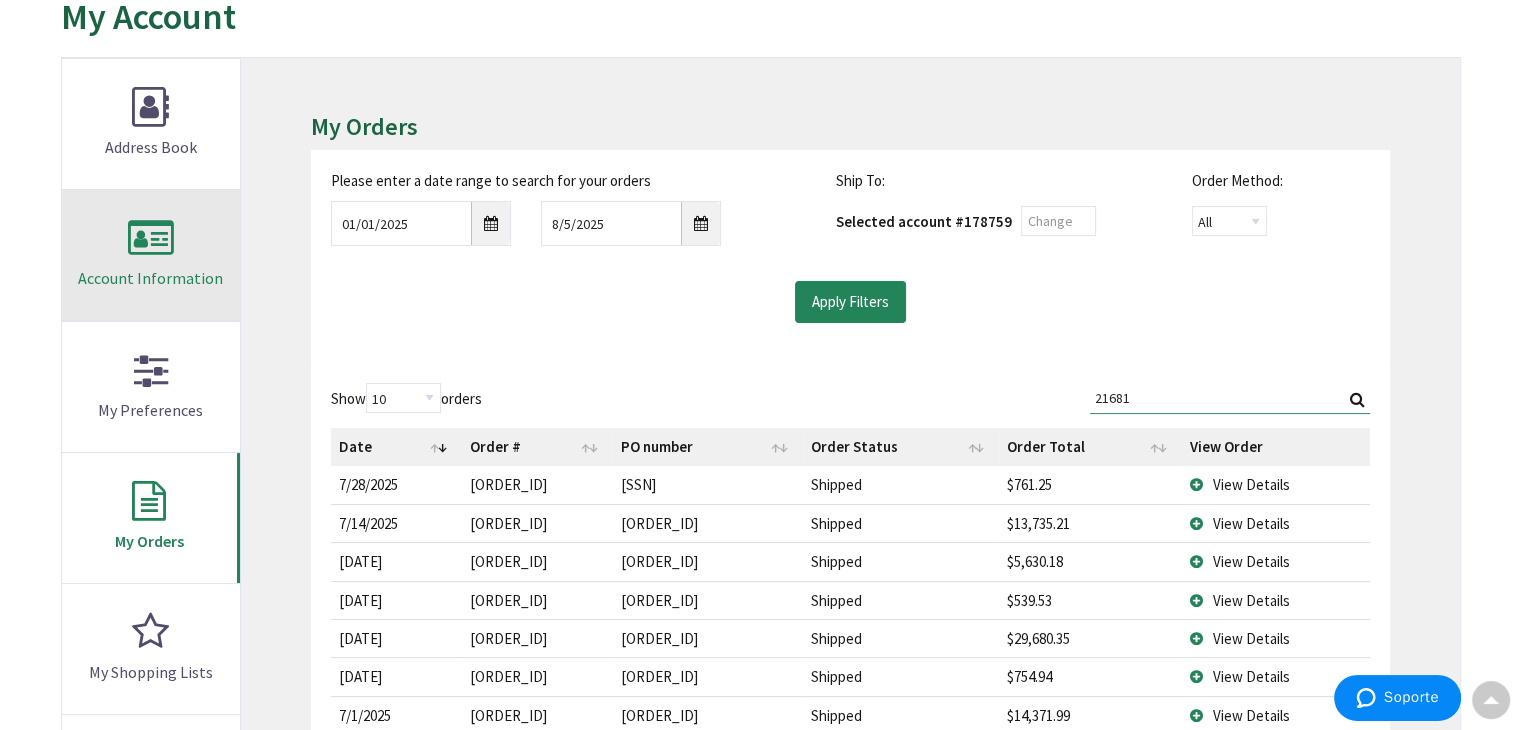 drag, startPoint x: 1183, startPoint y: 394, endPoint x: 190, endPoint y: 239, distance: 1005.02435 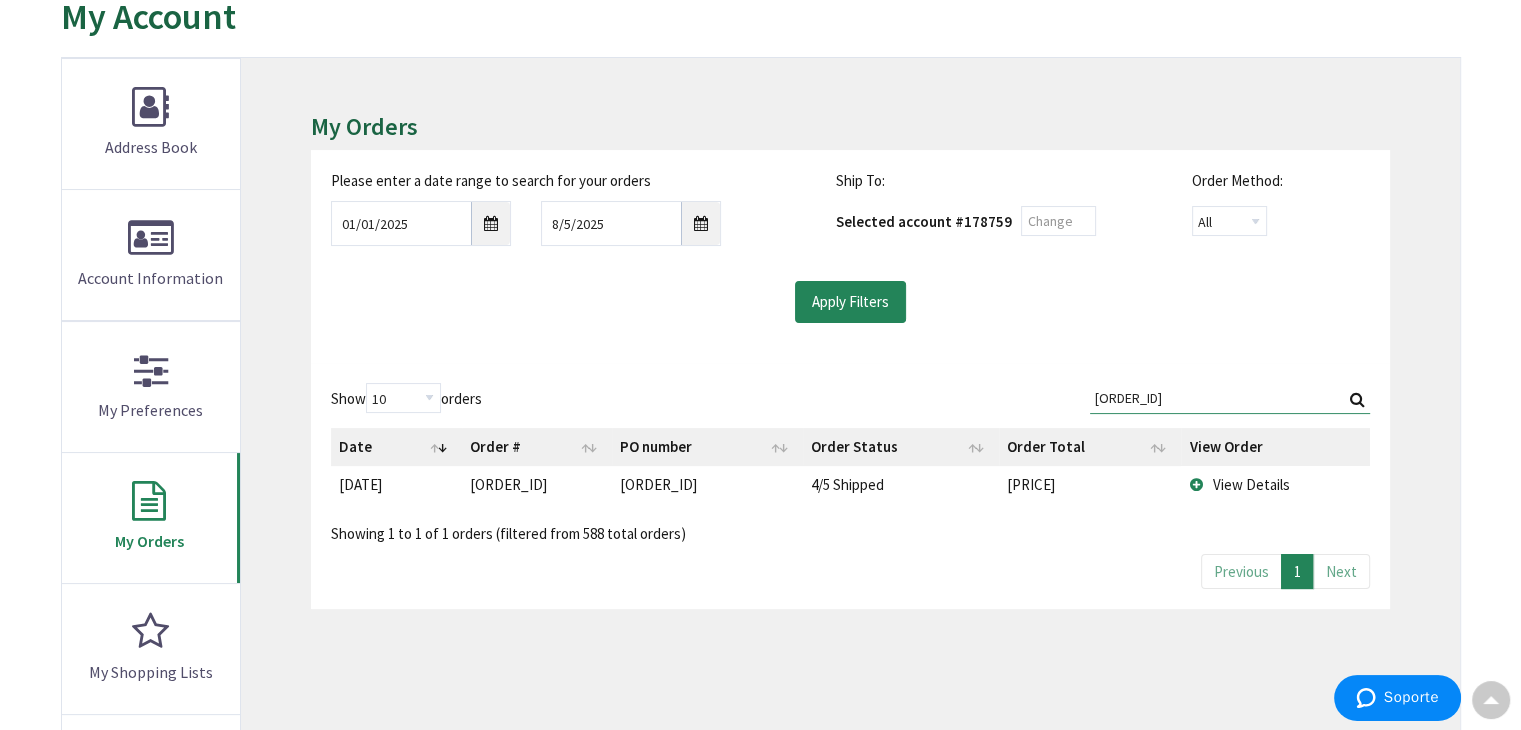 type on "1-2216" 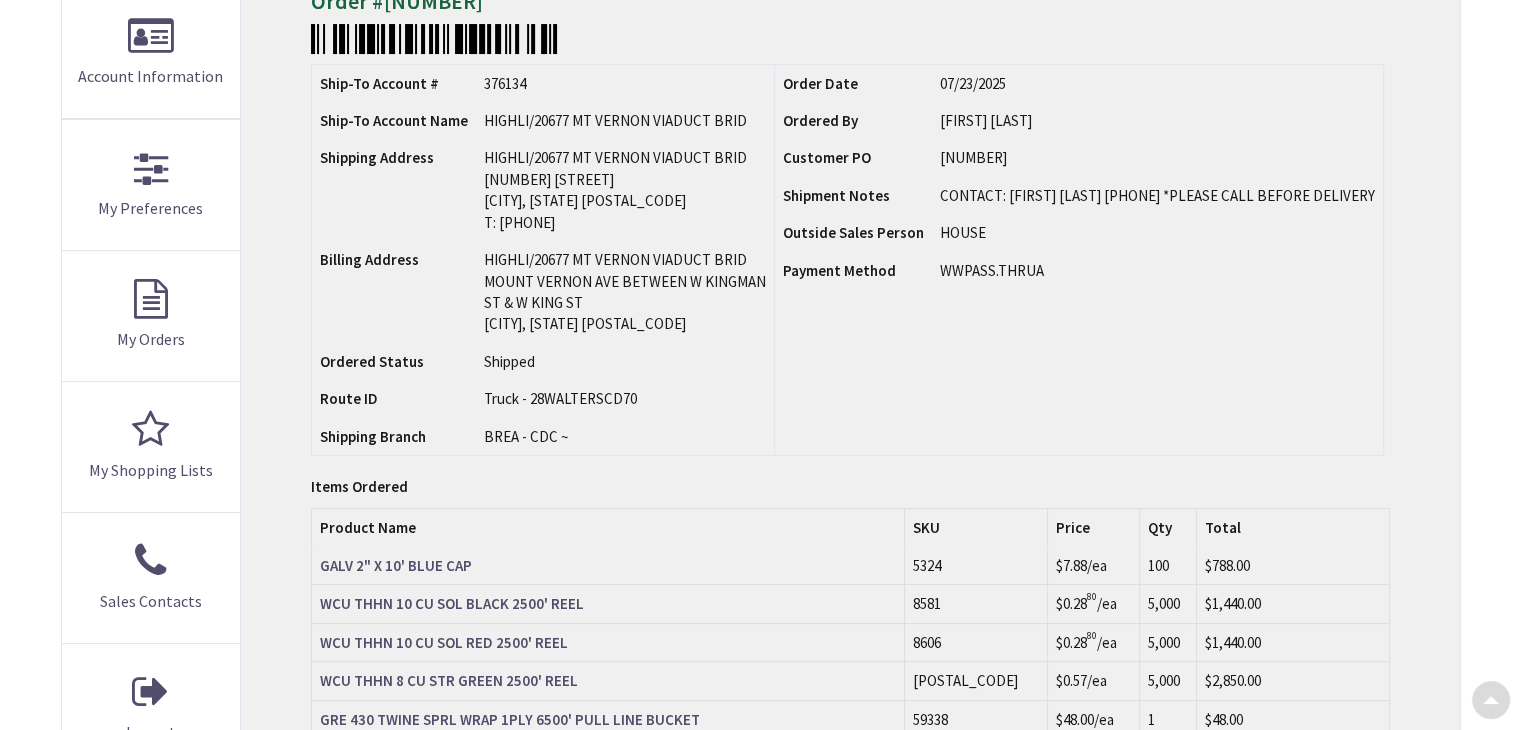 scroll, scrollTop: 400, scrollLeft: 0, axis: vertical 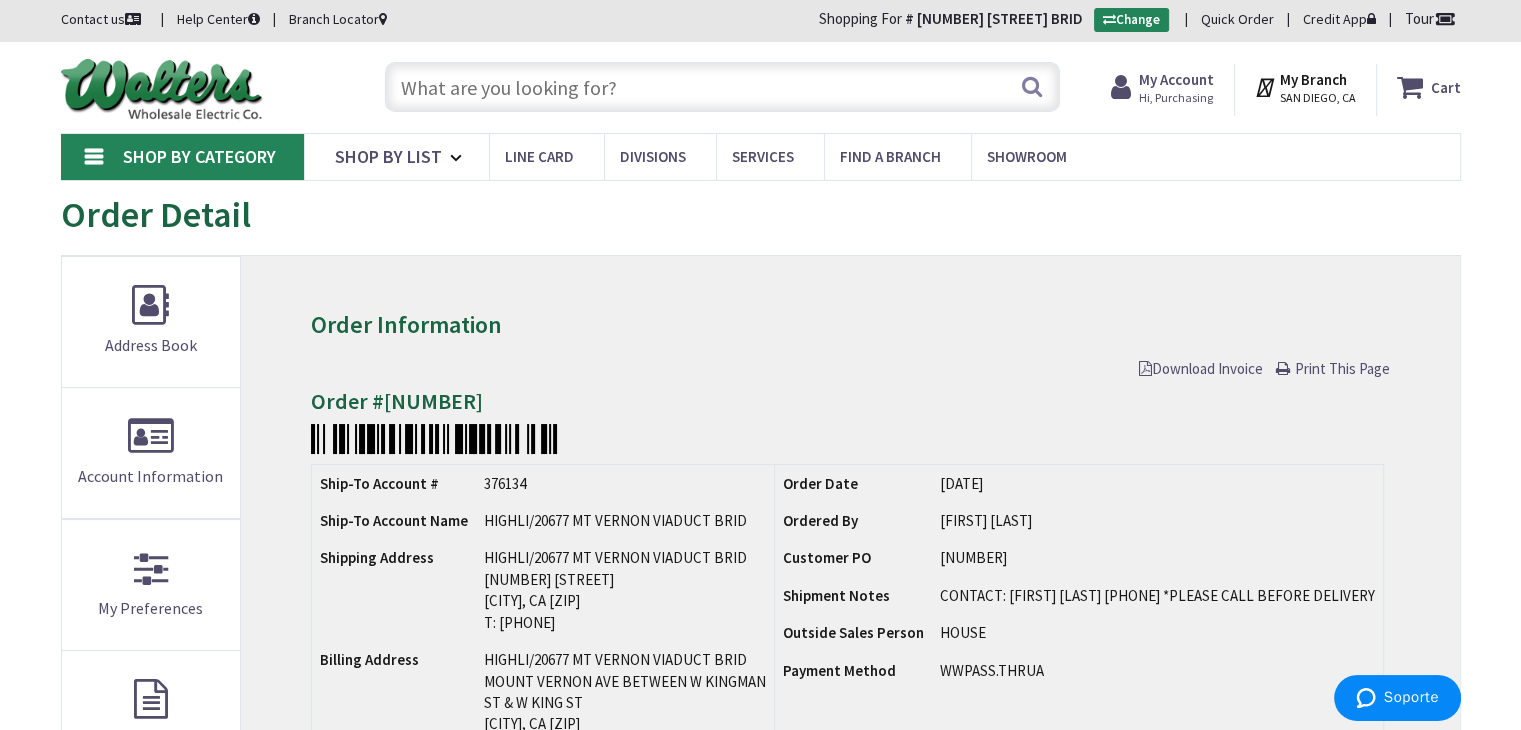 click on "Download Invoice" at bounding box center [1201, 368] 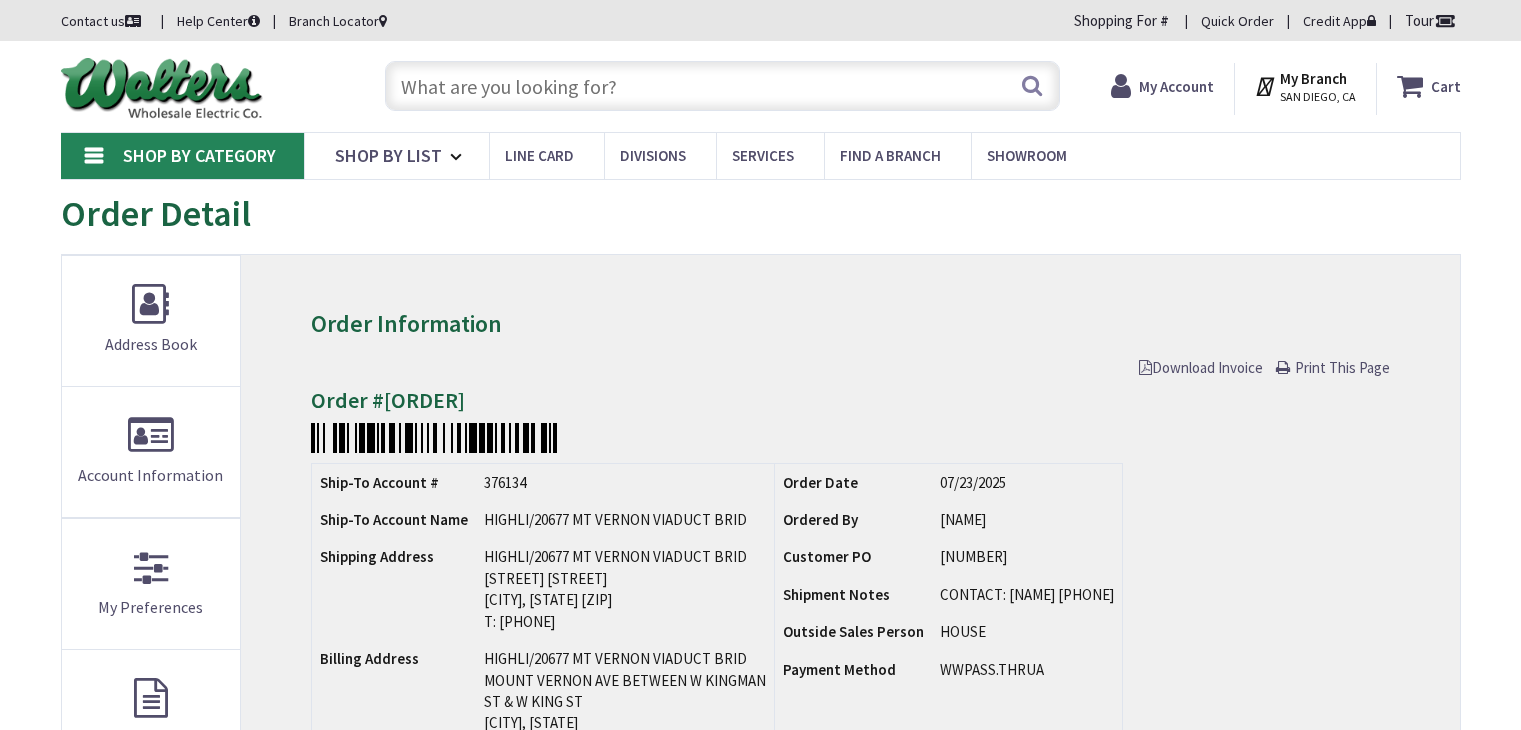 scroll, scrollTop: 0, scrollLeft: 0, axis: both 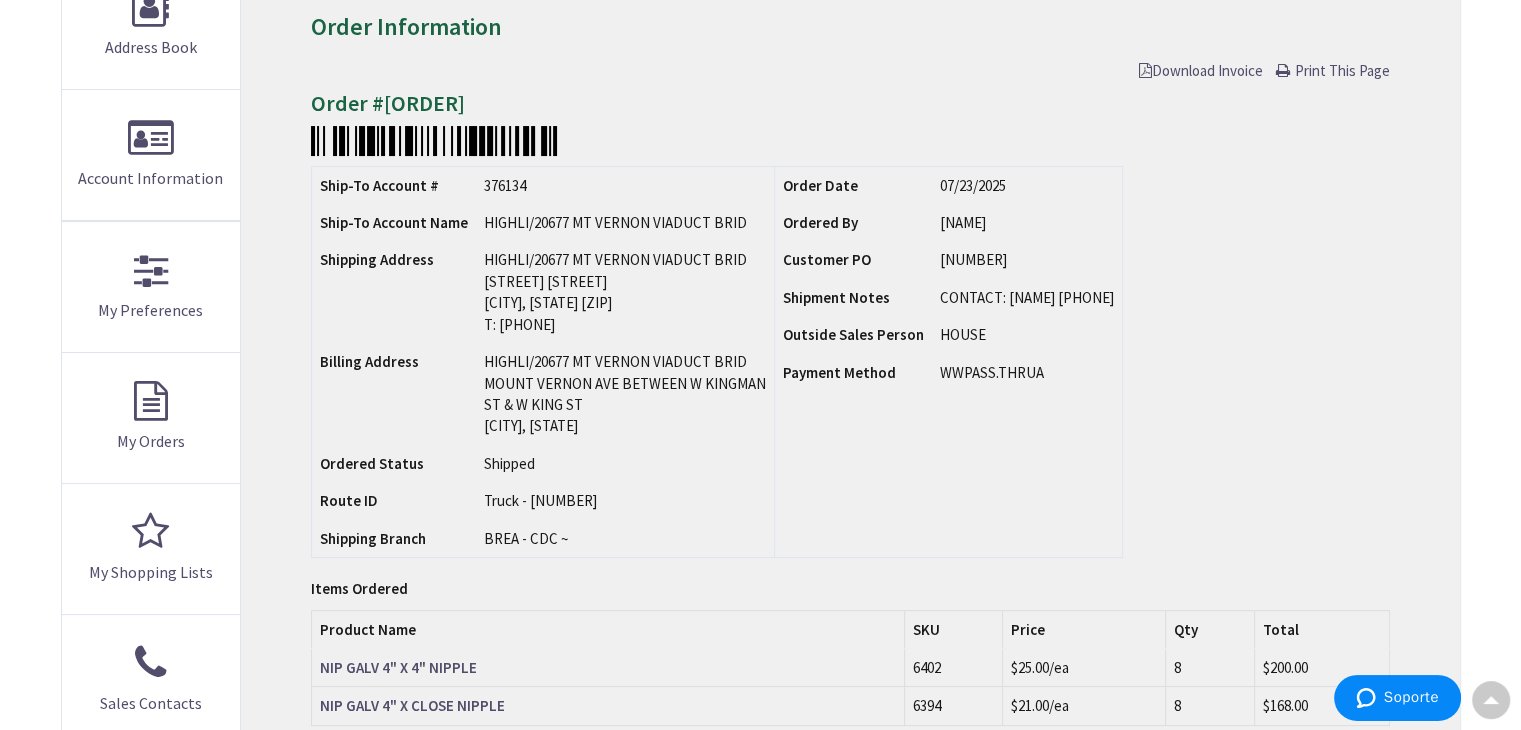 click on "Download Invoice" at bounding box center [1201, 70] 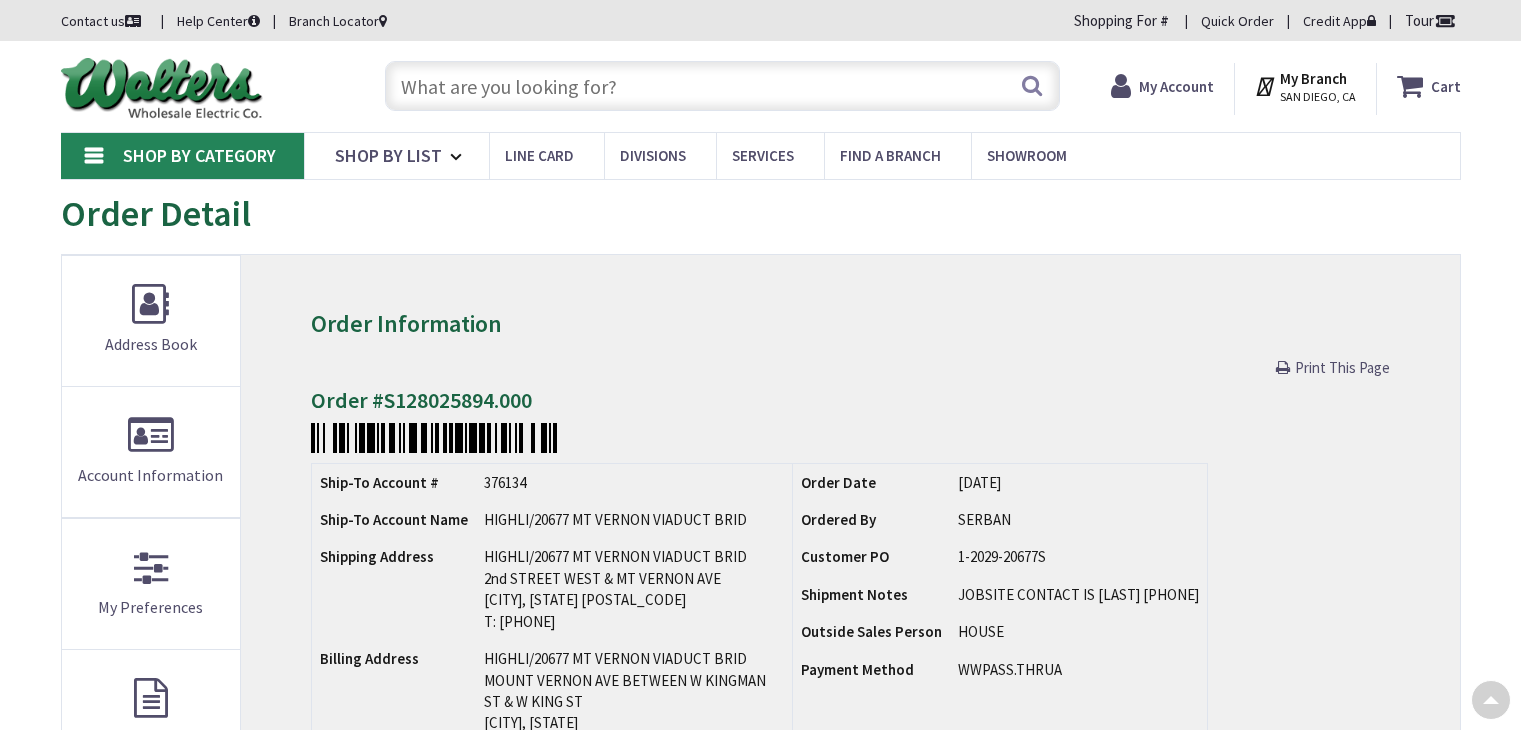 scroll, scrollTop: 500, scrollLeft: 0, axis: vertical 